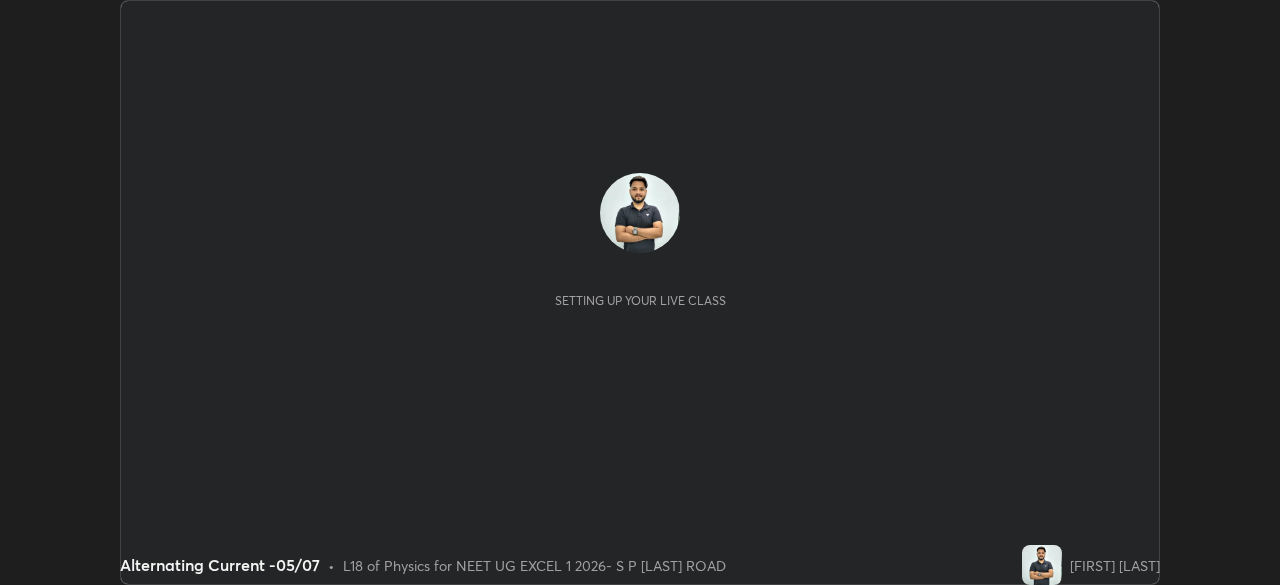 scroll, scrollTop: 0, scrollLeft: 0, axis: both 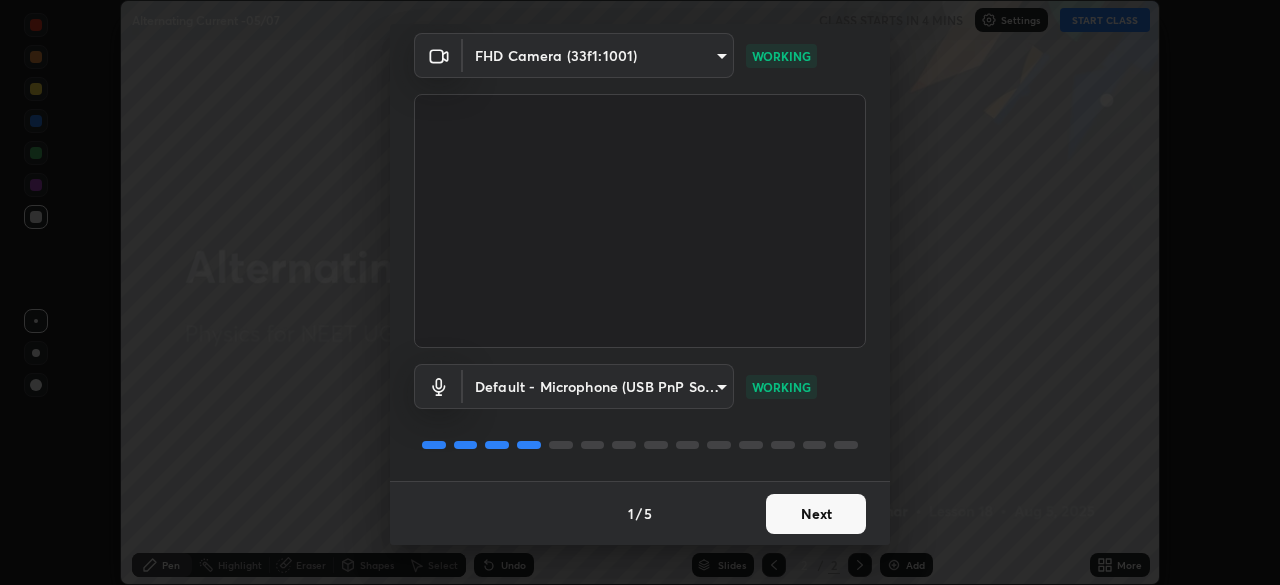 click on "Next" at bounding box center (816, 514) 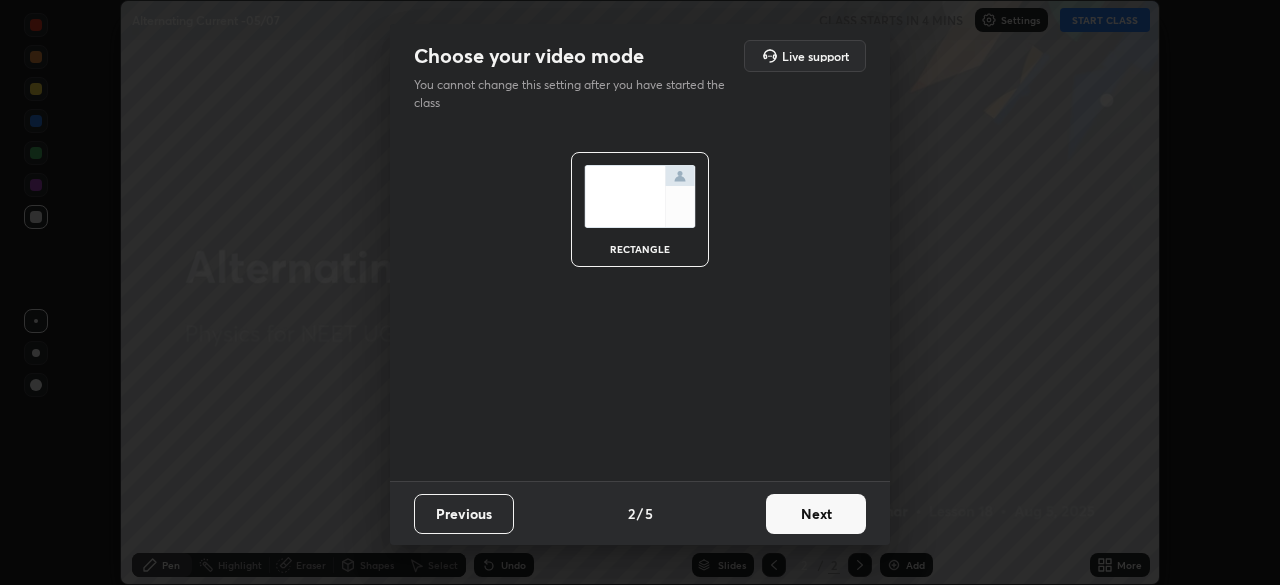 scroll, scrollTop: 0, scrollLeft: 0, axis: both 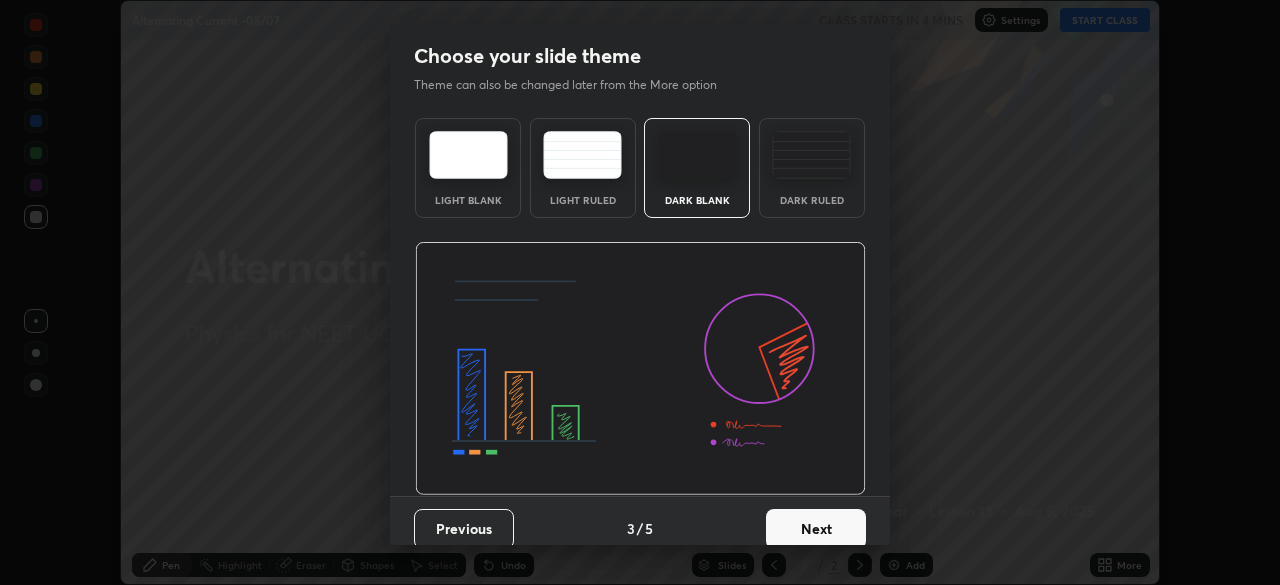 click on "Next" at bounding box center (816, 529) 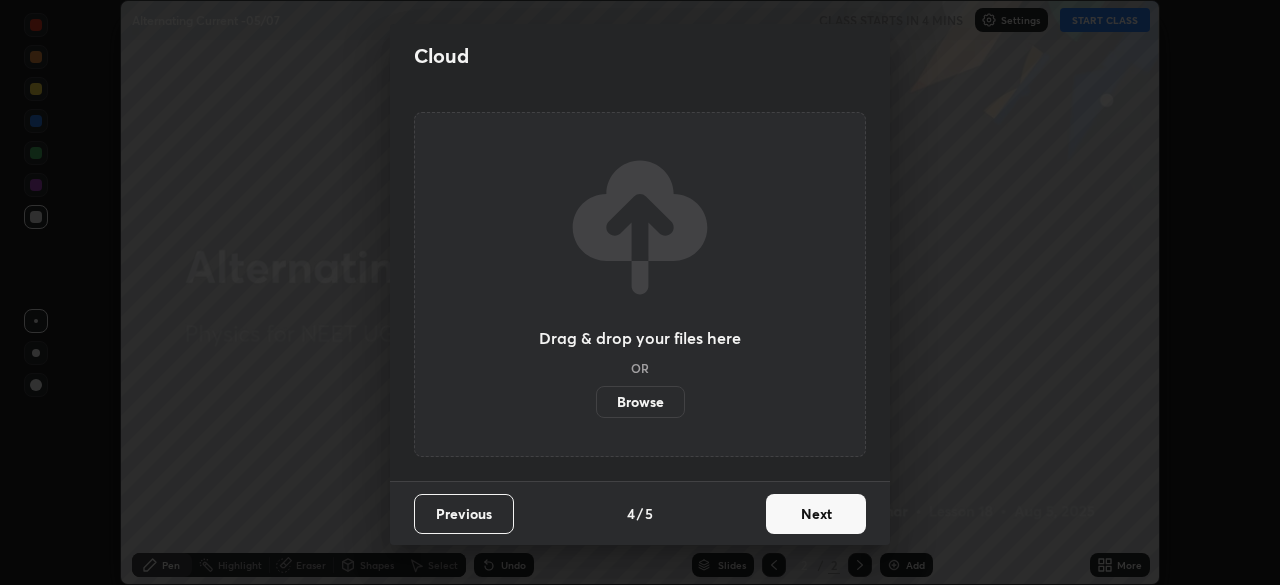 click on "Next" at bounding box center (816, 514) 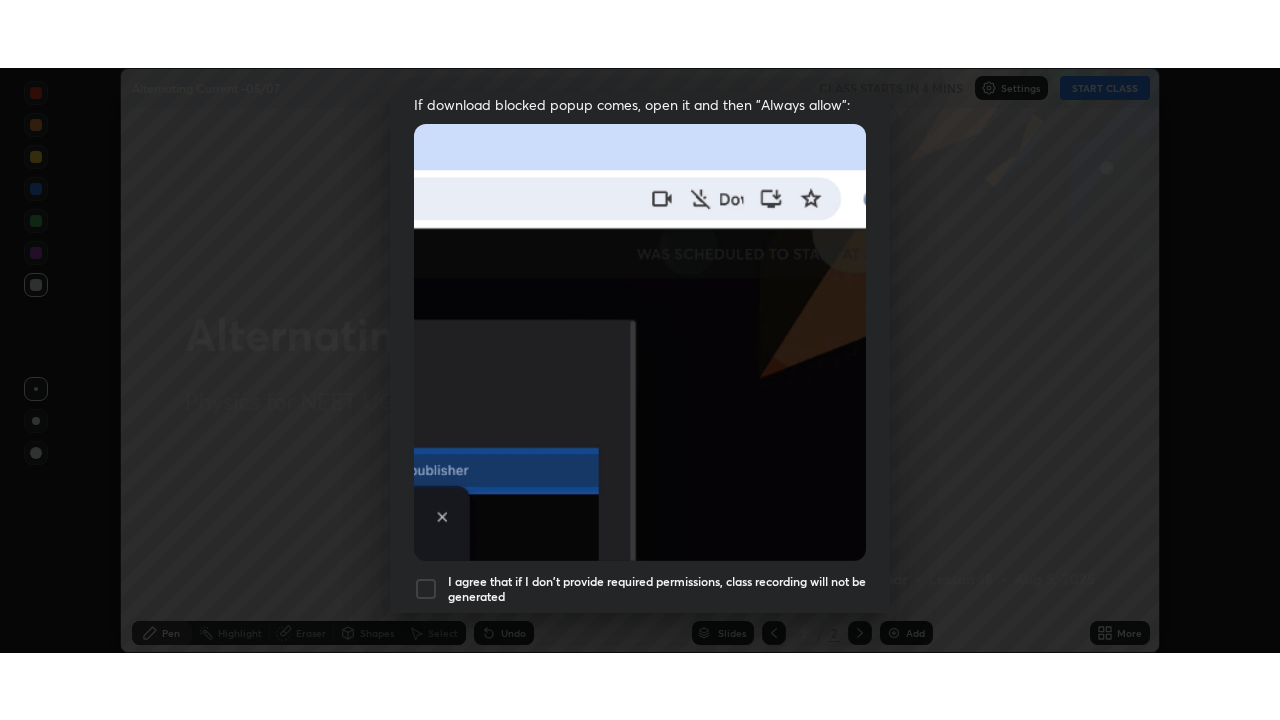 scroll, scrollTop: 479, scrollLeft: 0, axis: vertical 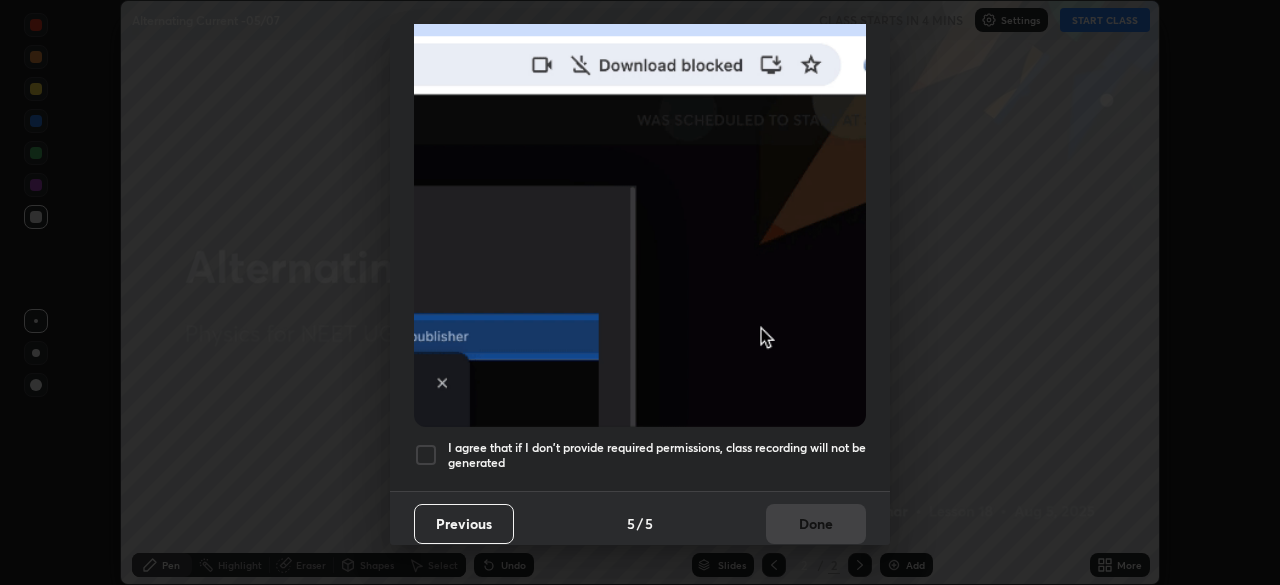 click at bounding box center (426, 455) 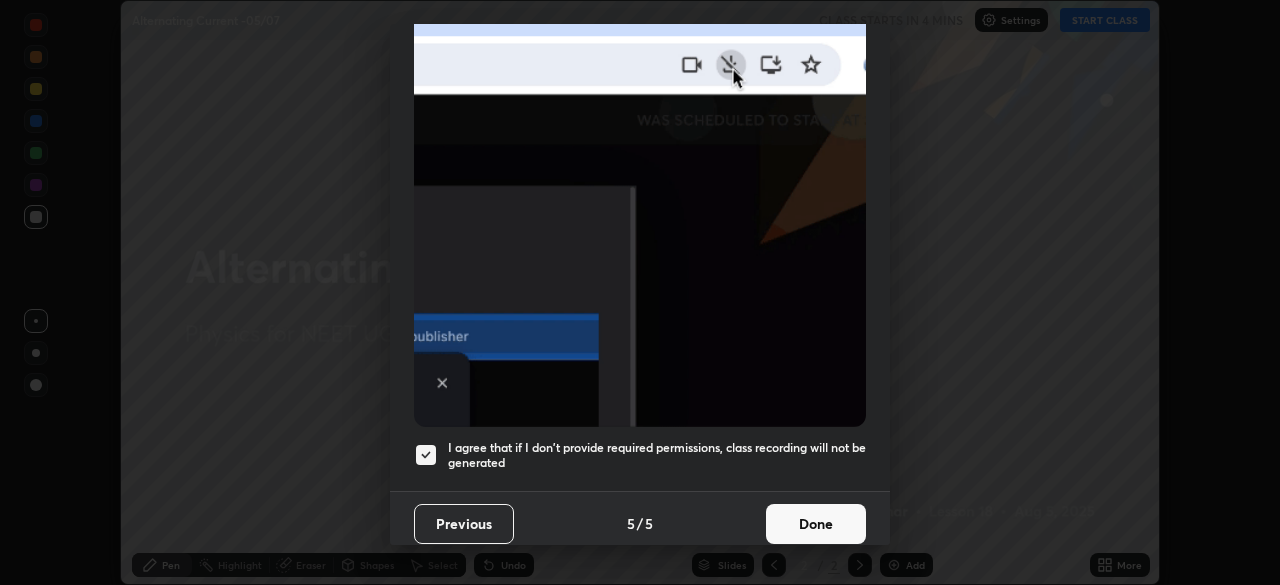 click on "Done" at bounding box center [816, 524] 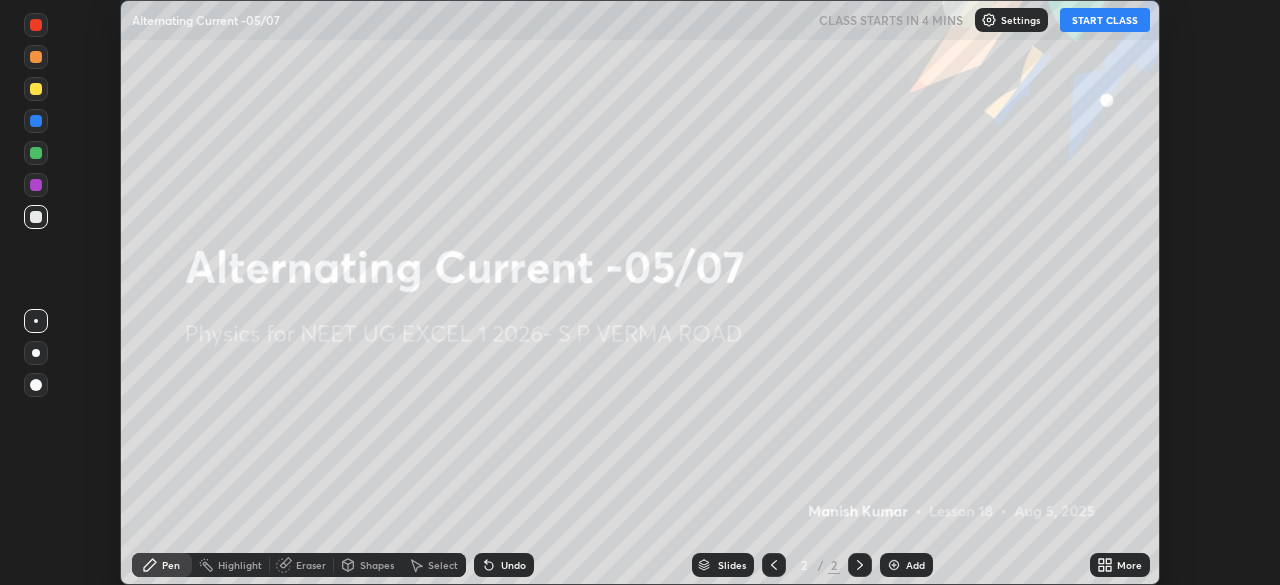 click 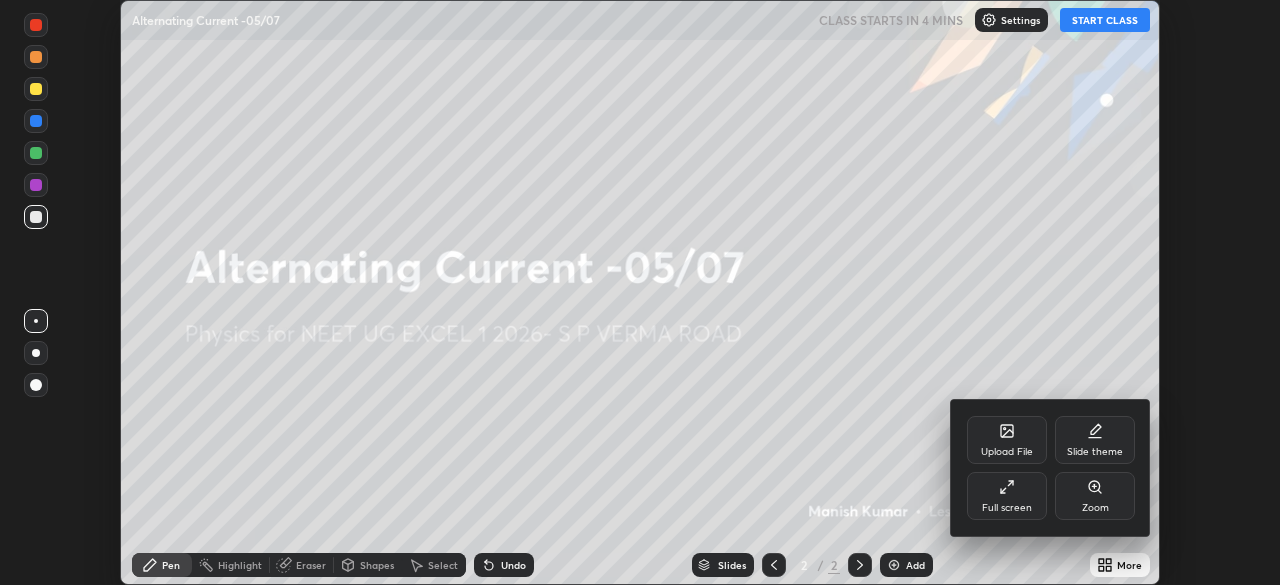 click on "Full screen" at bounding box center [1007, 496] 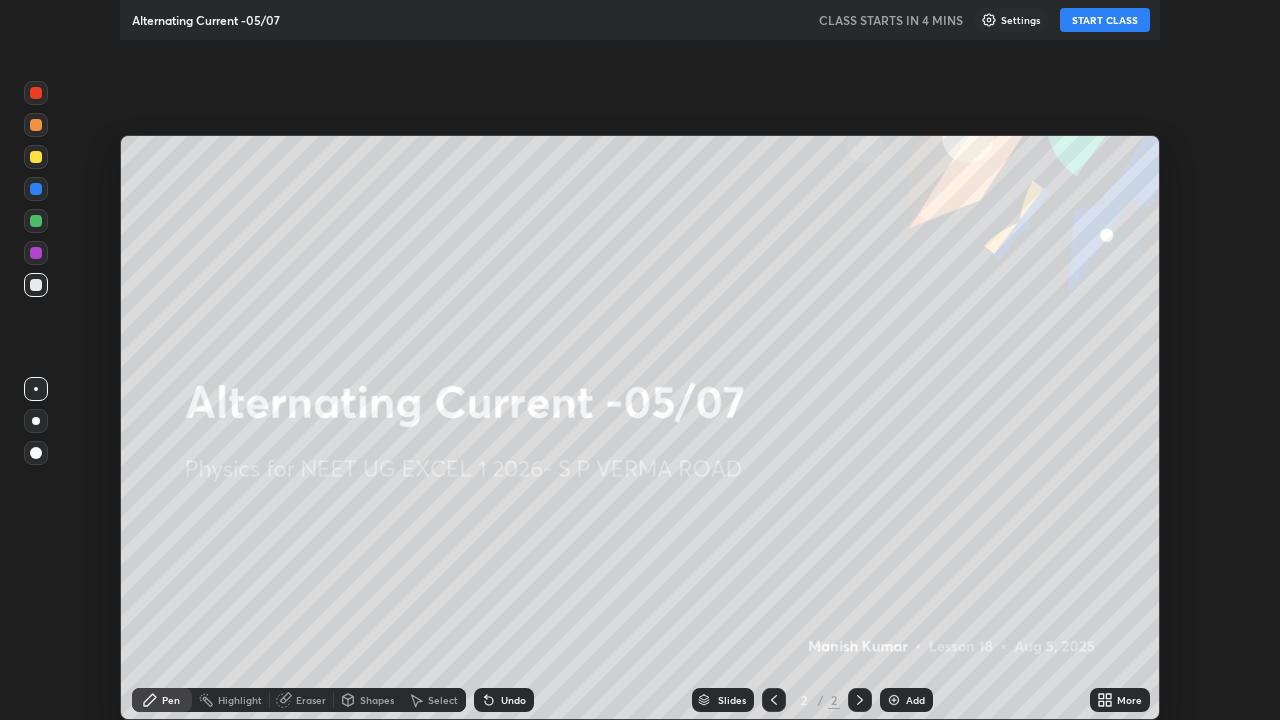 scroll, scrollTop: 99280, scrollLeft: 98720, axis: both 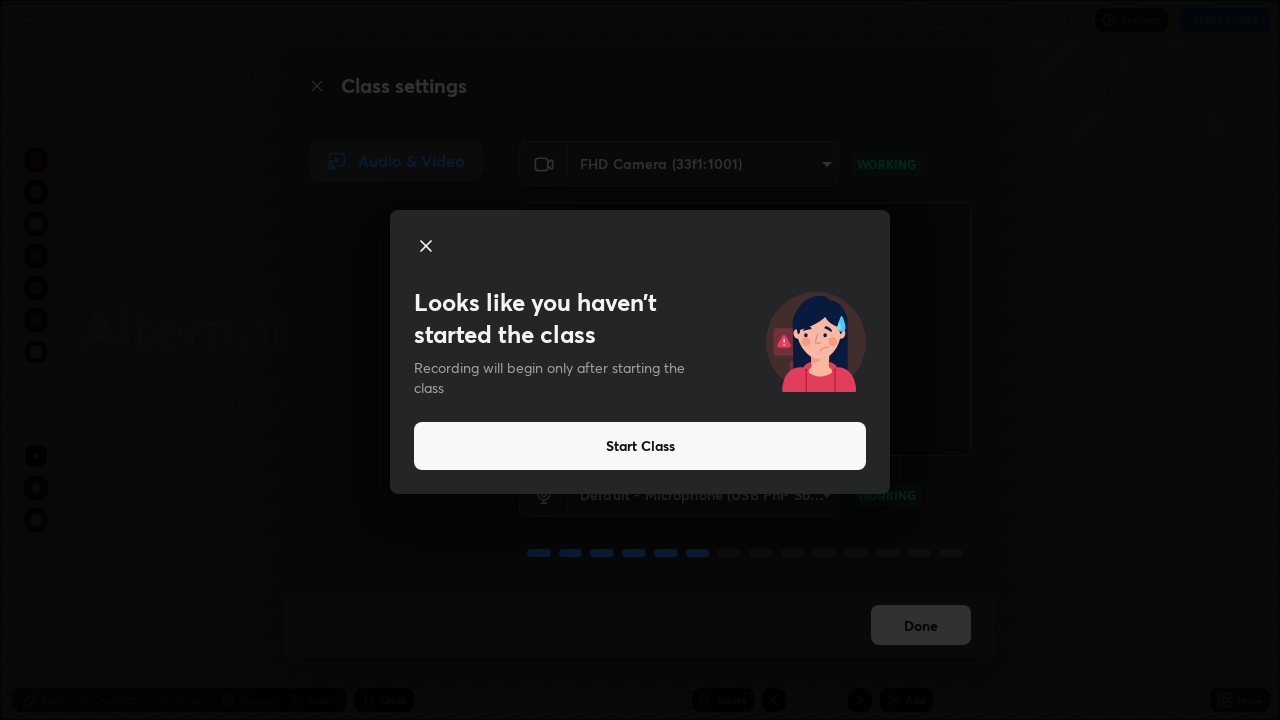 click on "Start Class" at bounding box center [640, 446] 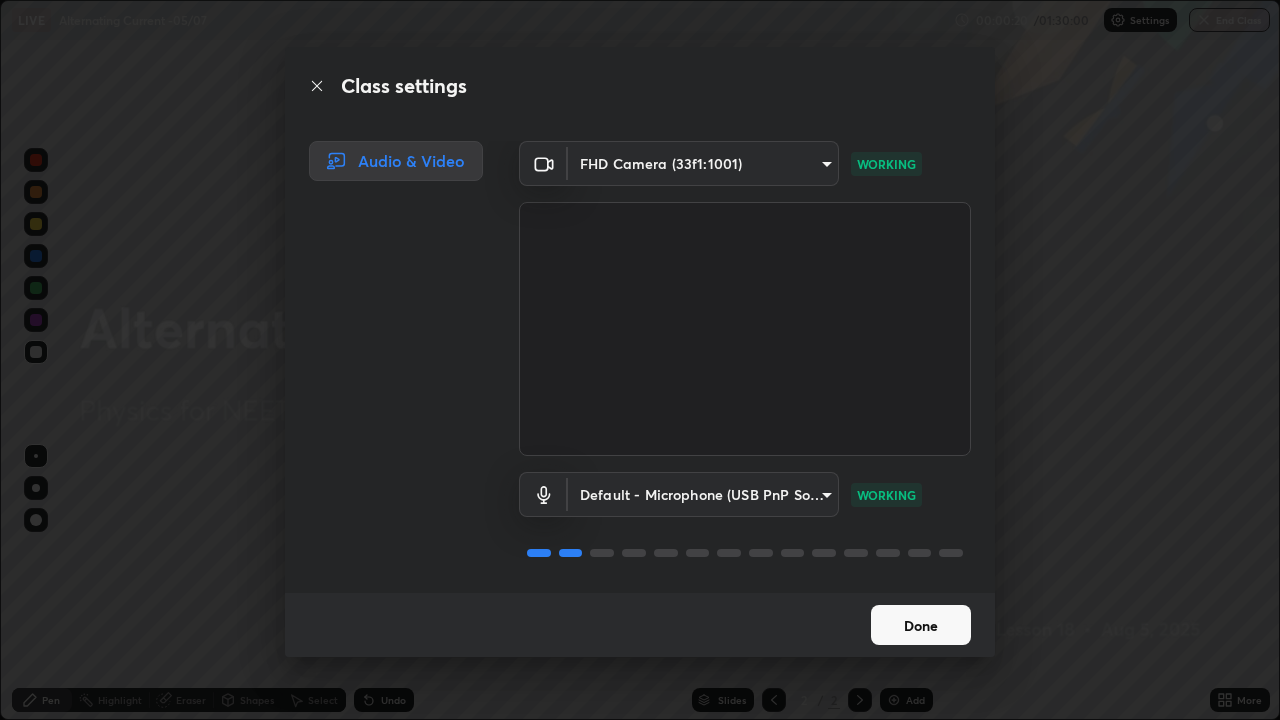 click on "Done" at bounding box center [921, 625] 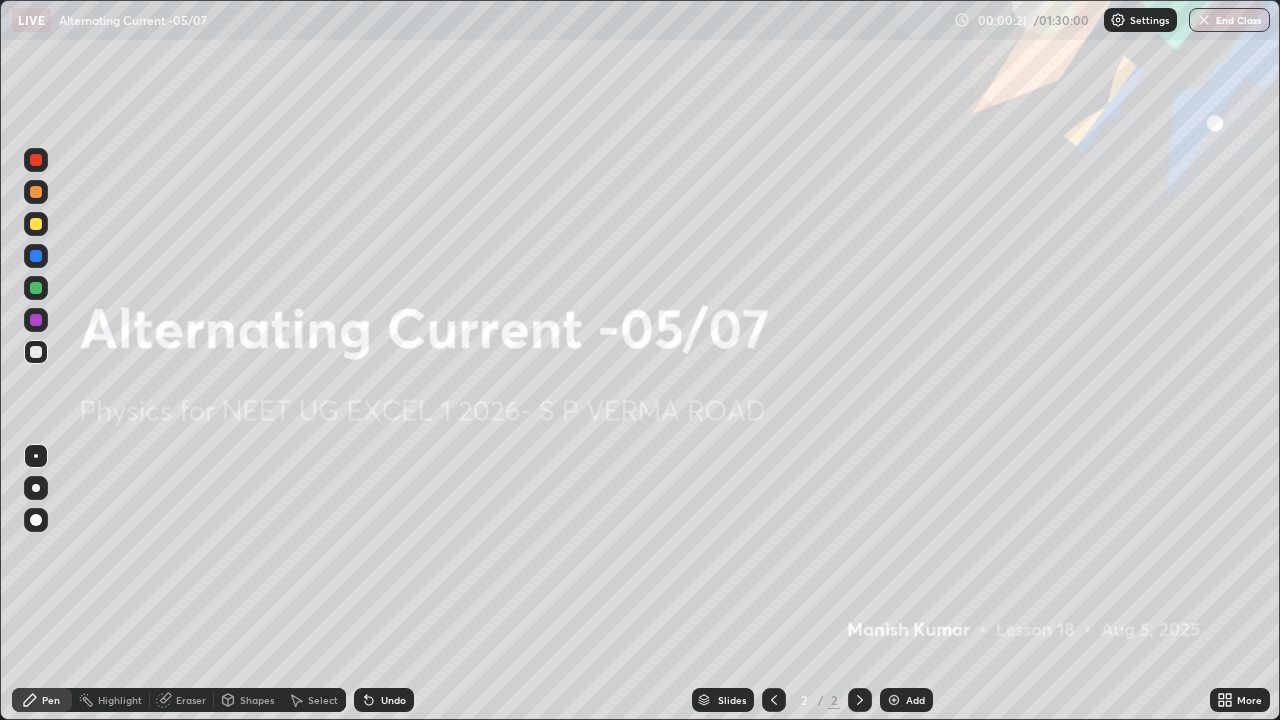 click 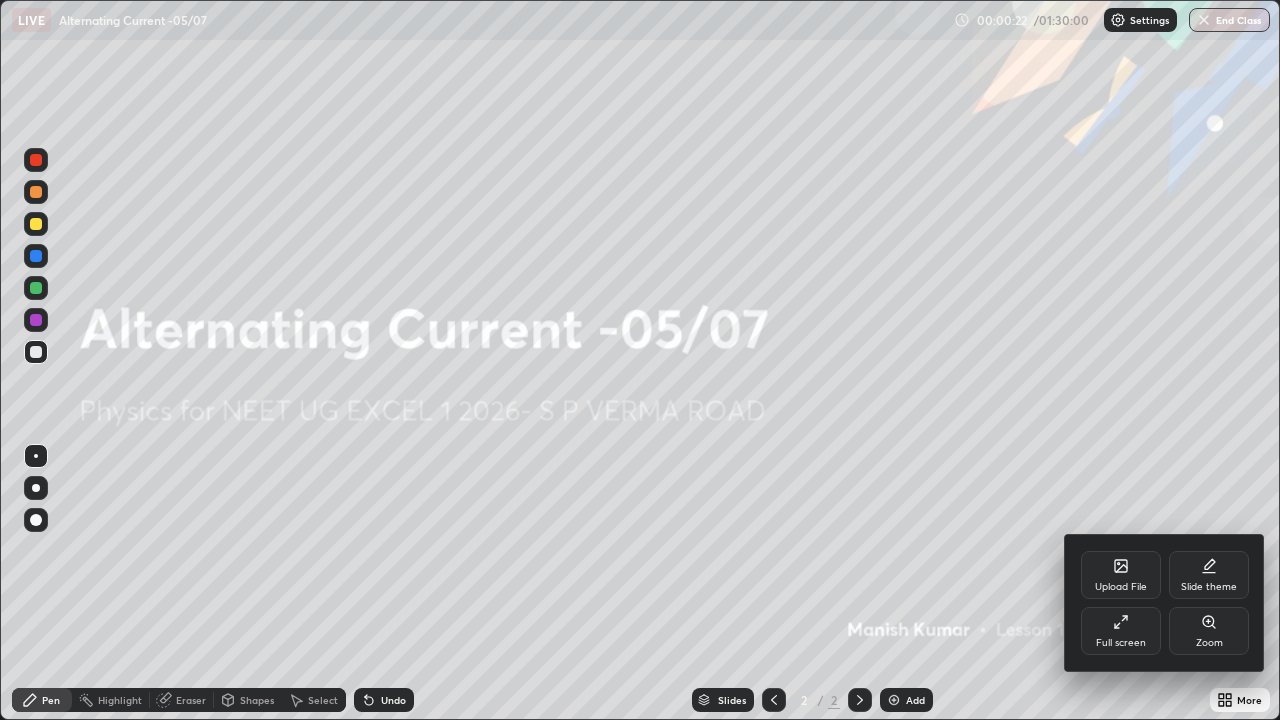 click on "Slide theme" at bounding box center [1209, 587] 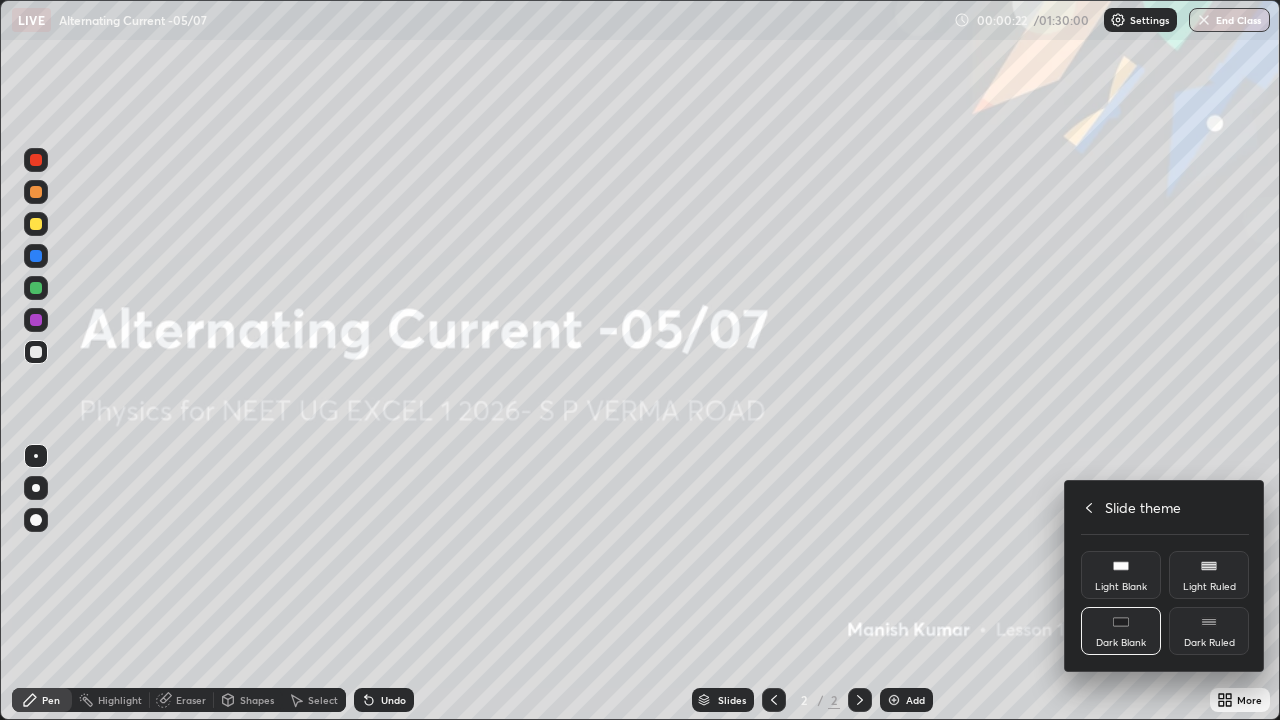 click on "Dark Ruled" at bounding box center [1209, 643] 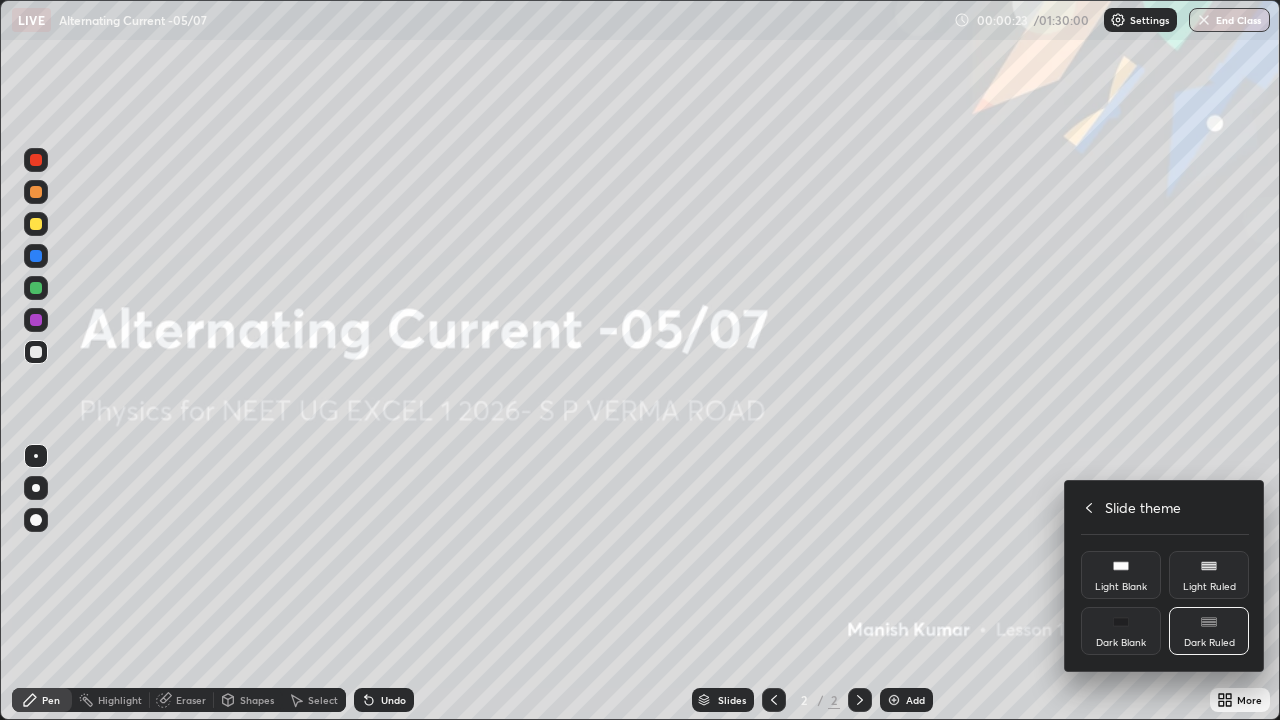 click at bounding box center [640, 360] 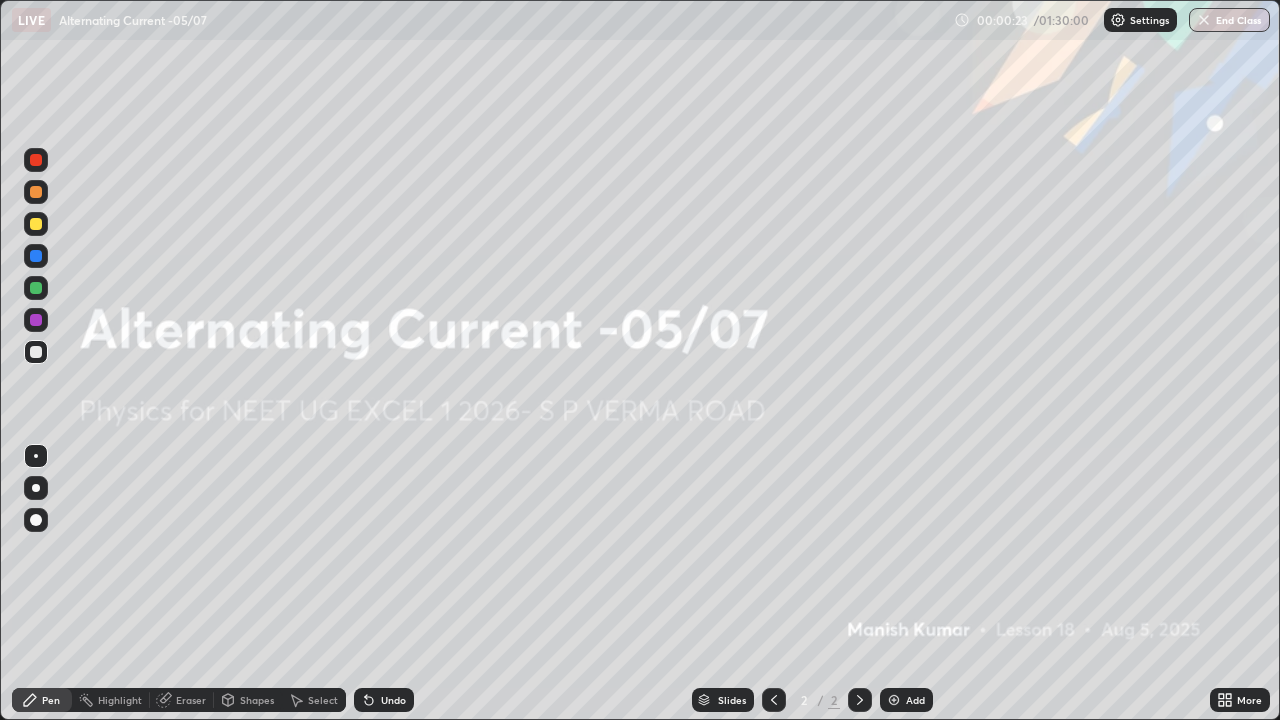 click on "Add" at bounding box center [915, 700] 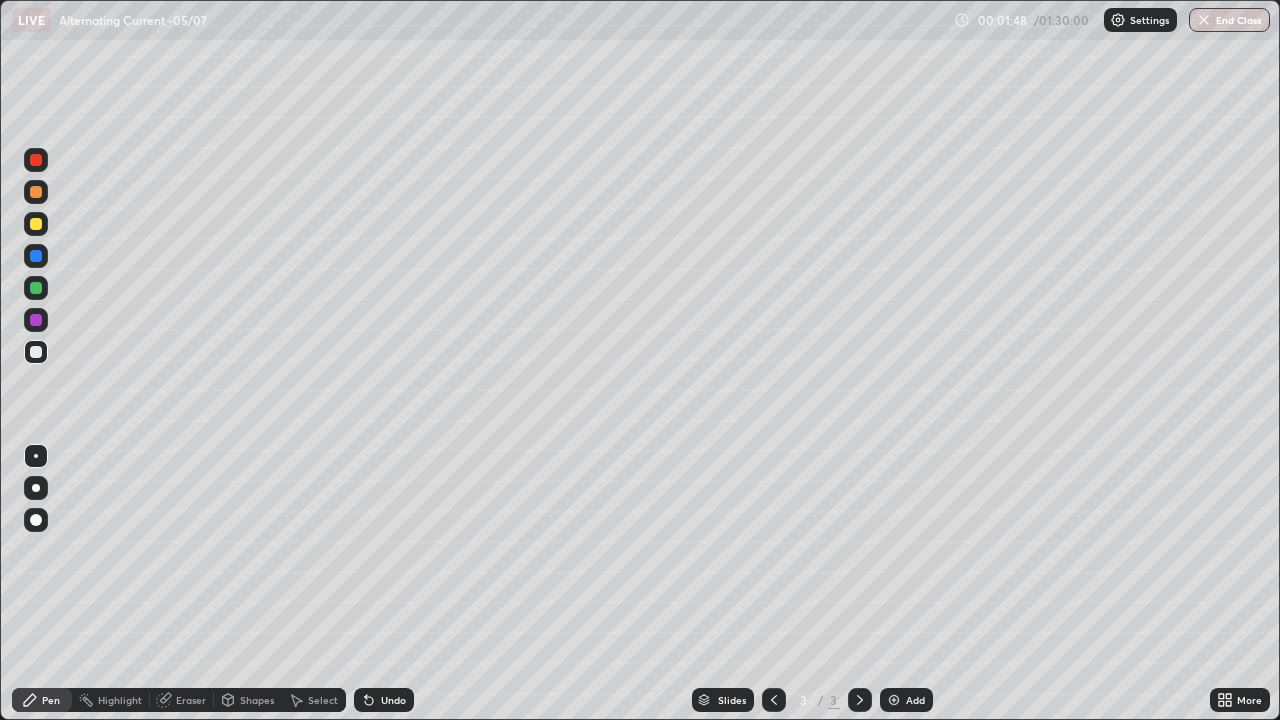 click at bounding box center [36, 224] 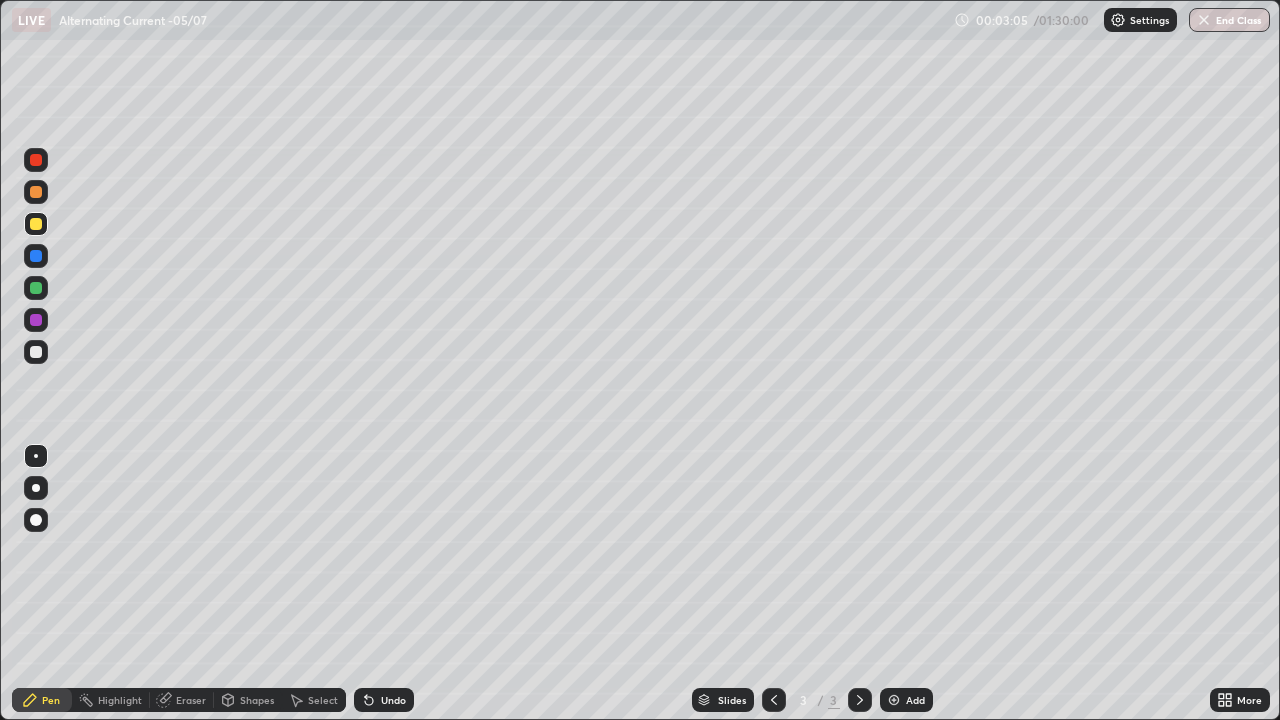click at bounding box center [36, 352] 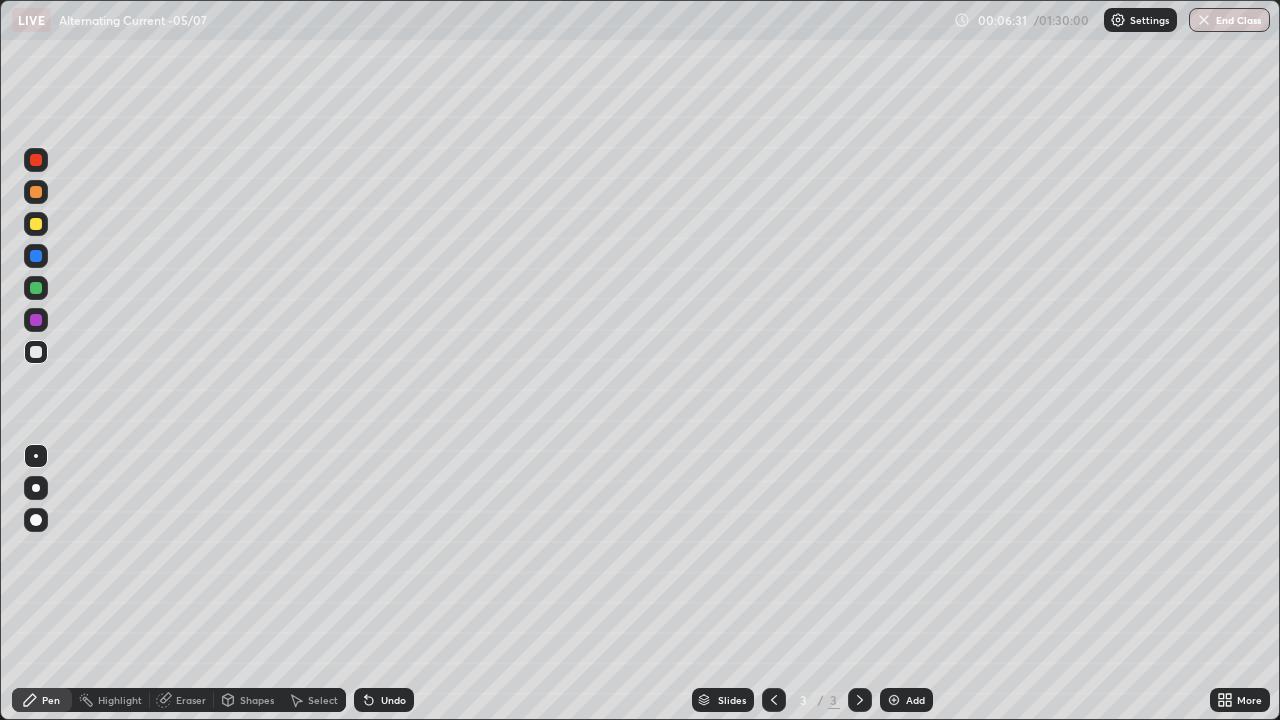 click on "Add" at bounding box center (915, 700) 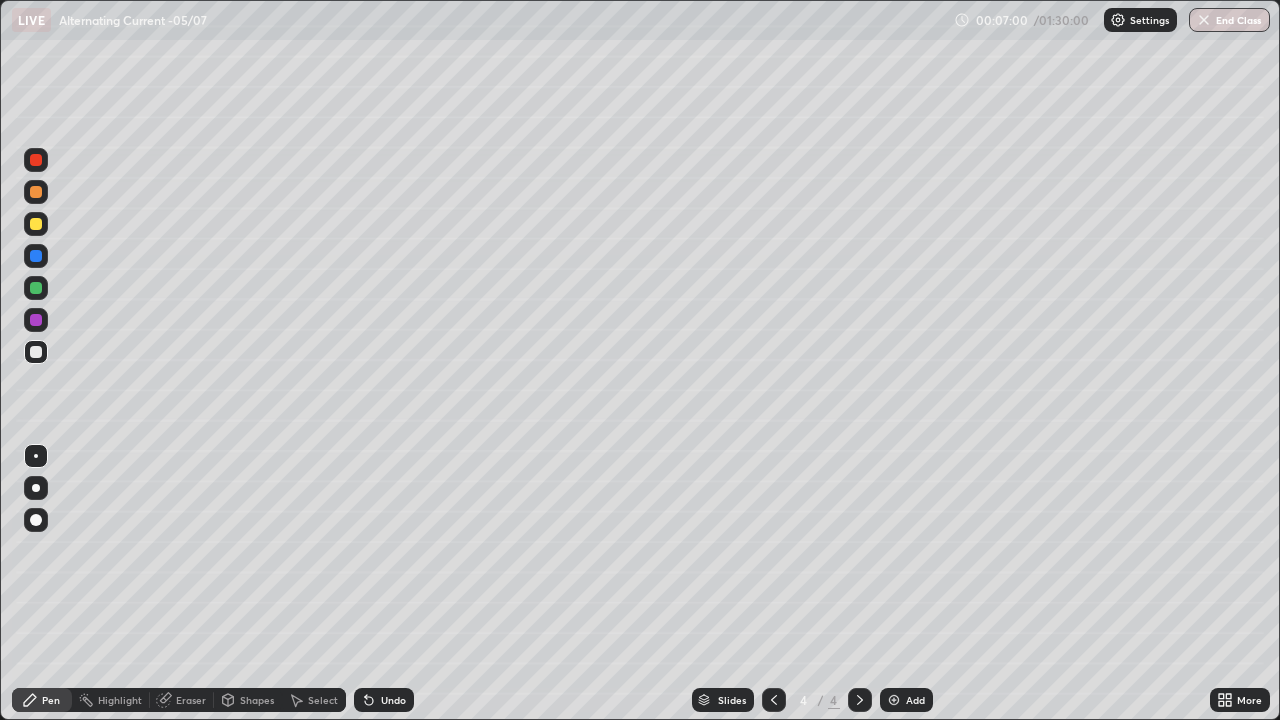 click on "Undo" at bounding box center (393, 700) 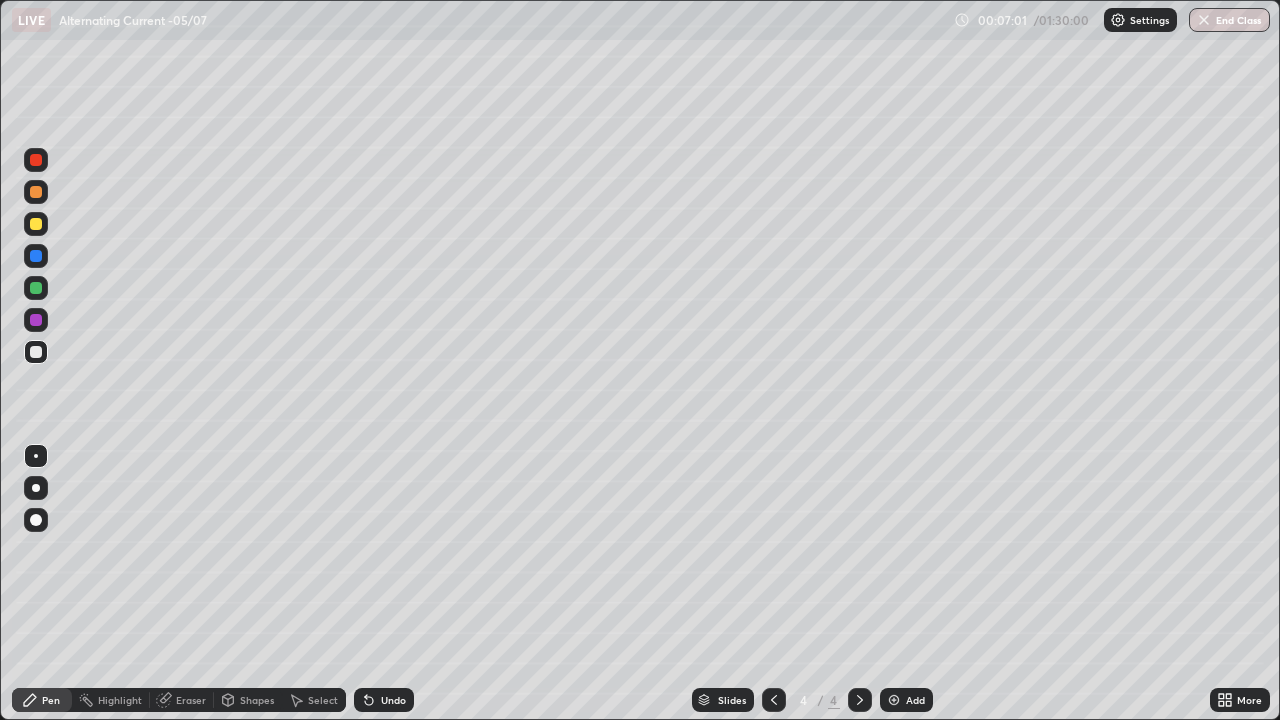 click on "Undo" at bounding box center [384, 700] 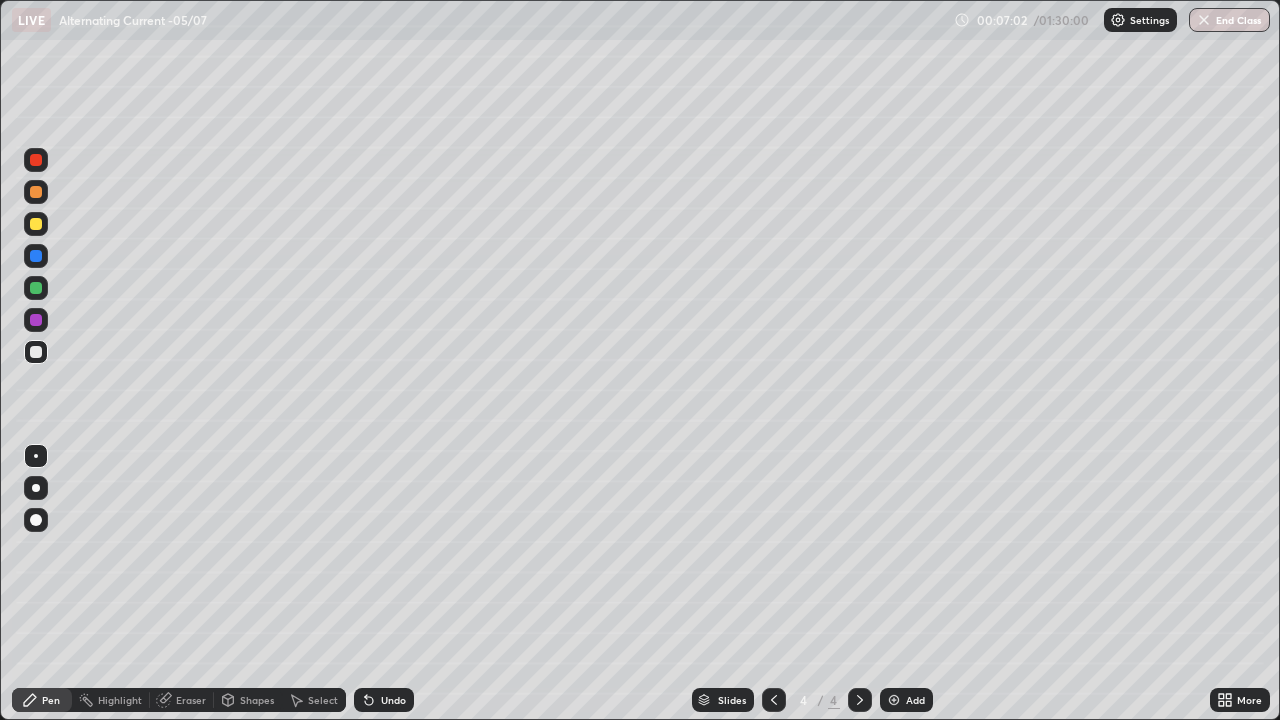 click on "Undo" at bounding box center [393, 700] 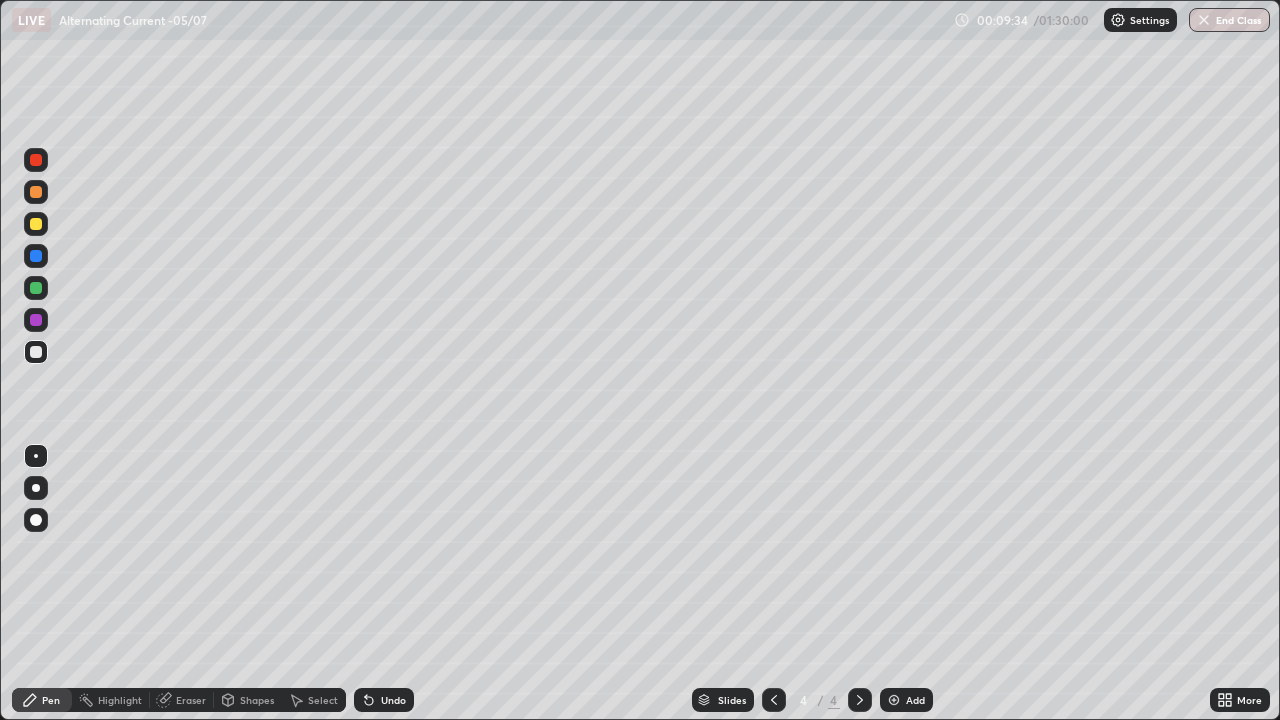 click at bounding box center (36, 224) 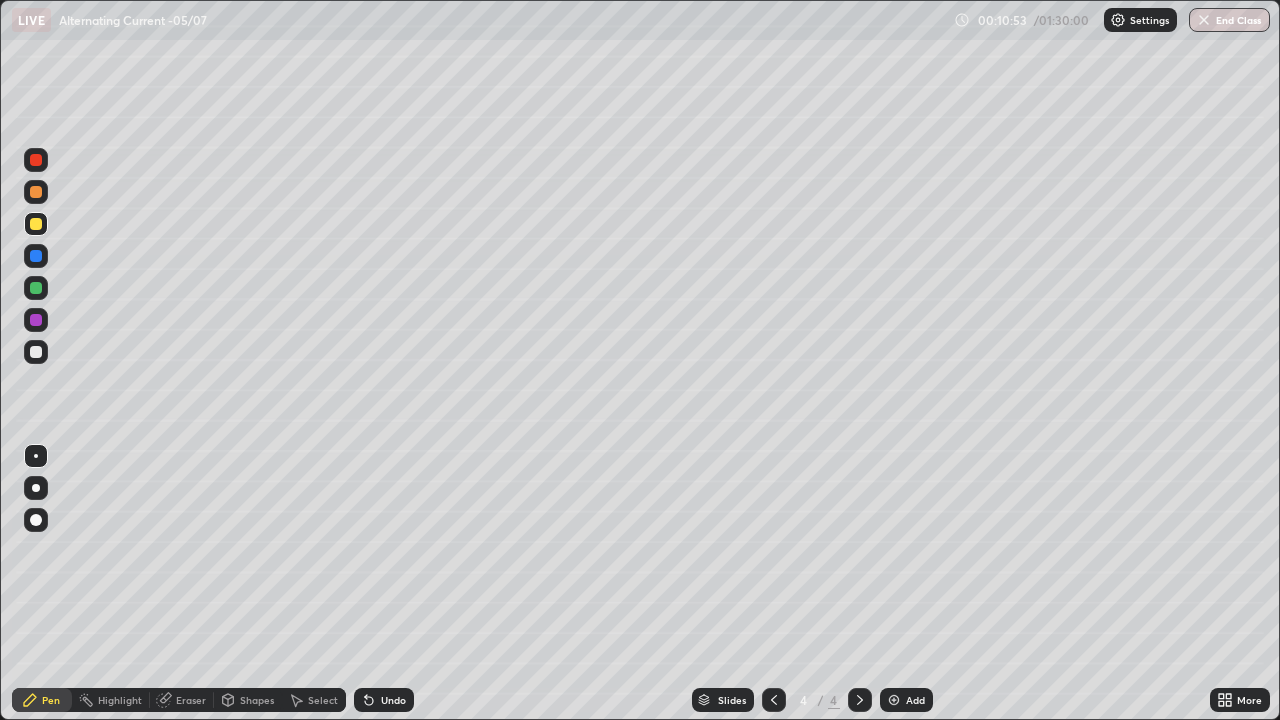 click on "Undo" at bounding box center [393, 700] 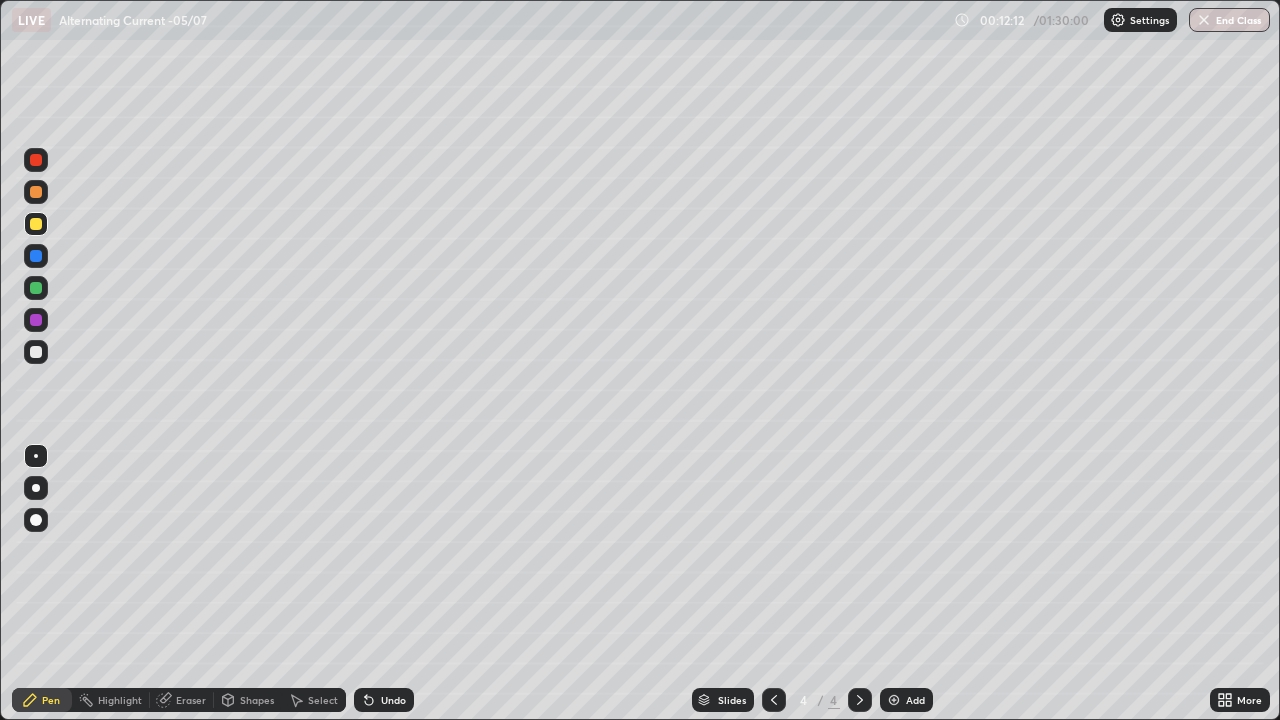 click at bounding box center [36, 288] 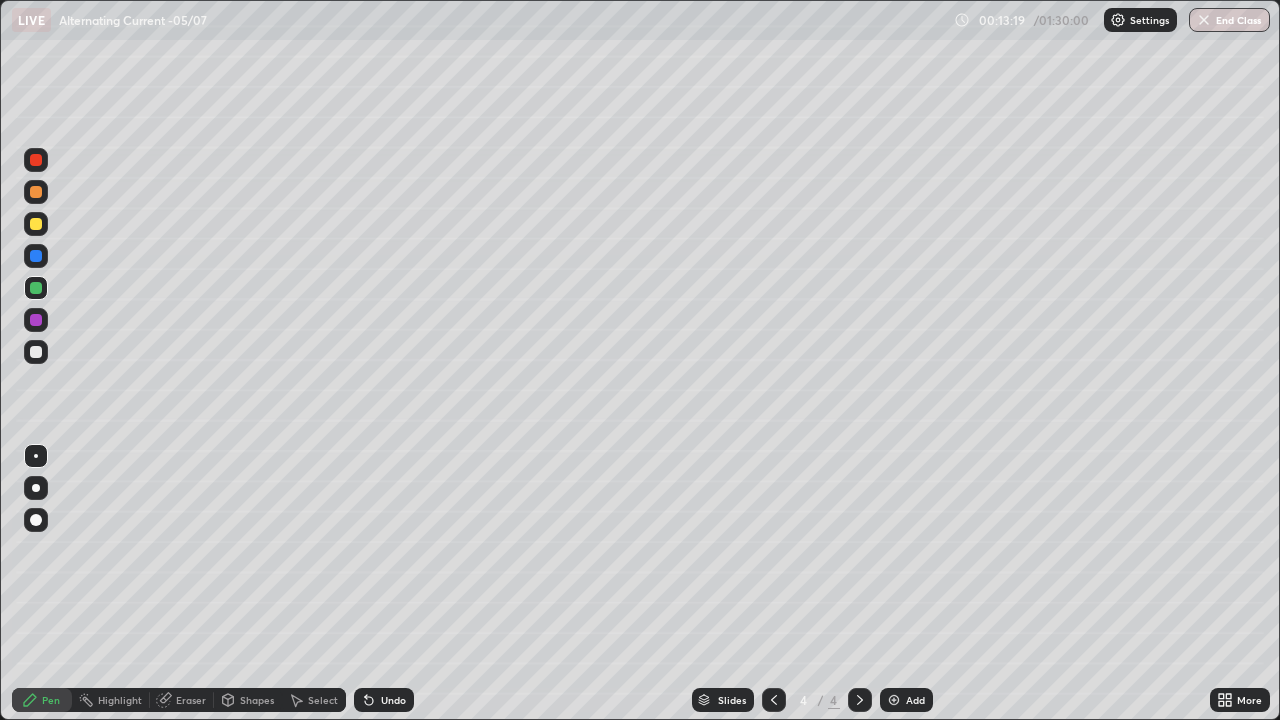 click on "Add" at bounding box center (906, 700) 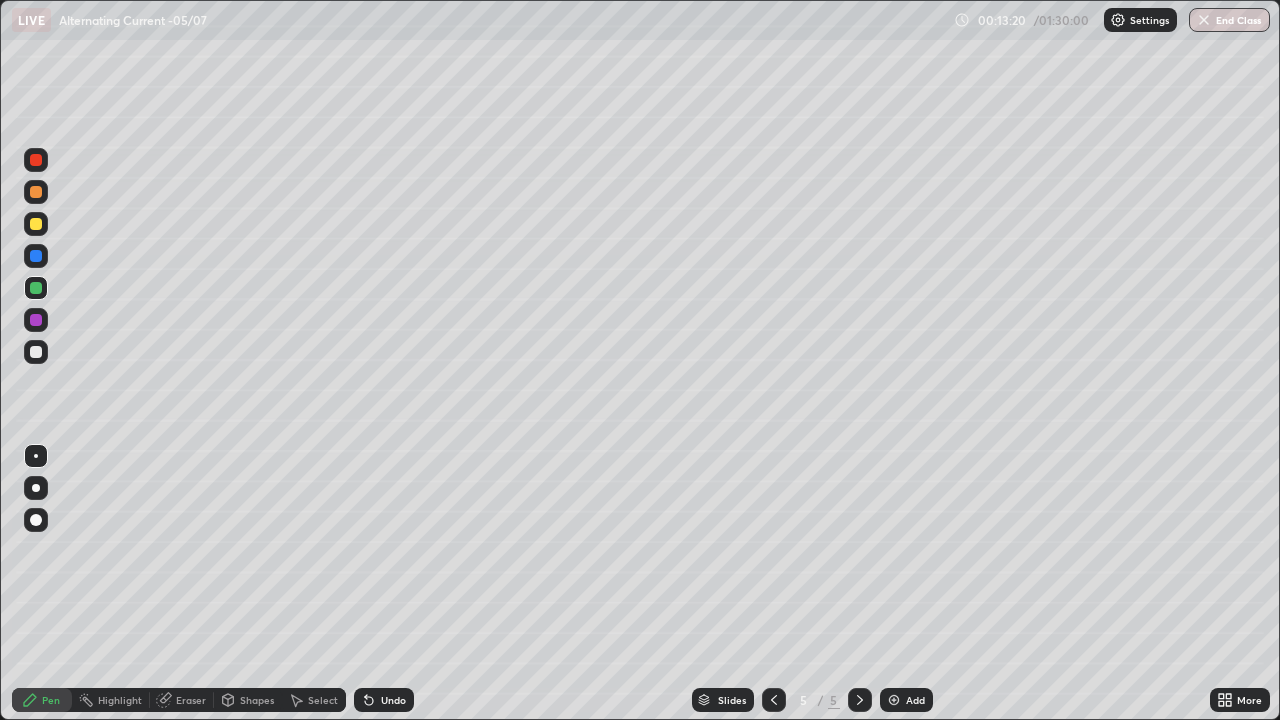 click at bounding box center [36, 352] 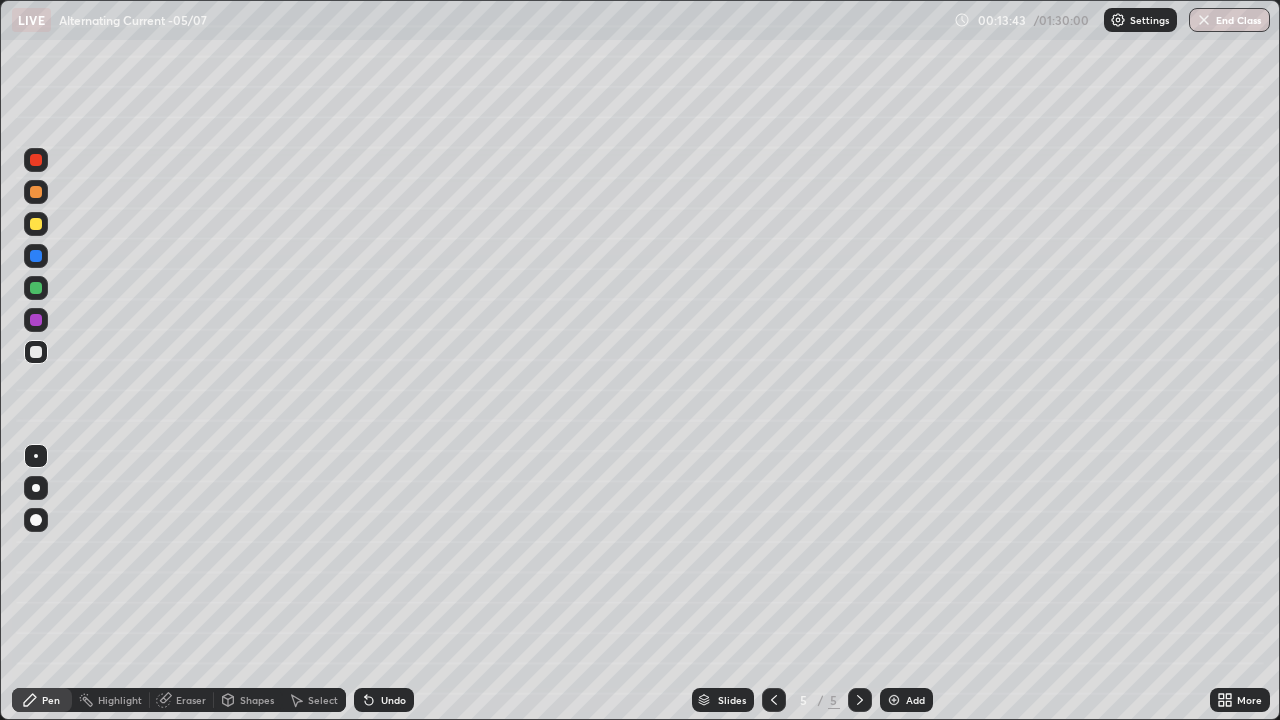 click on "Undo" at bounding box center [393, 700] 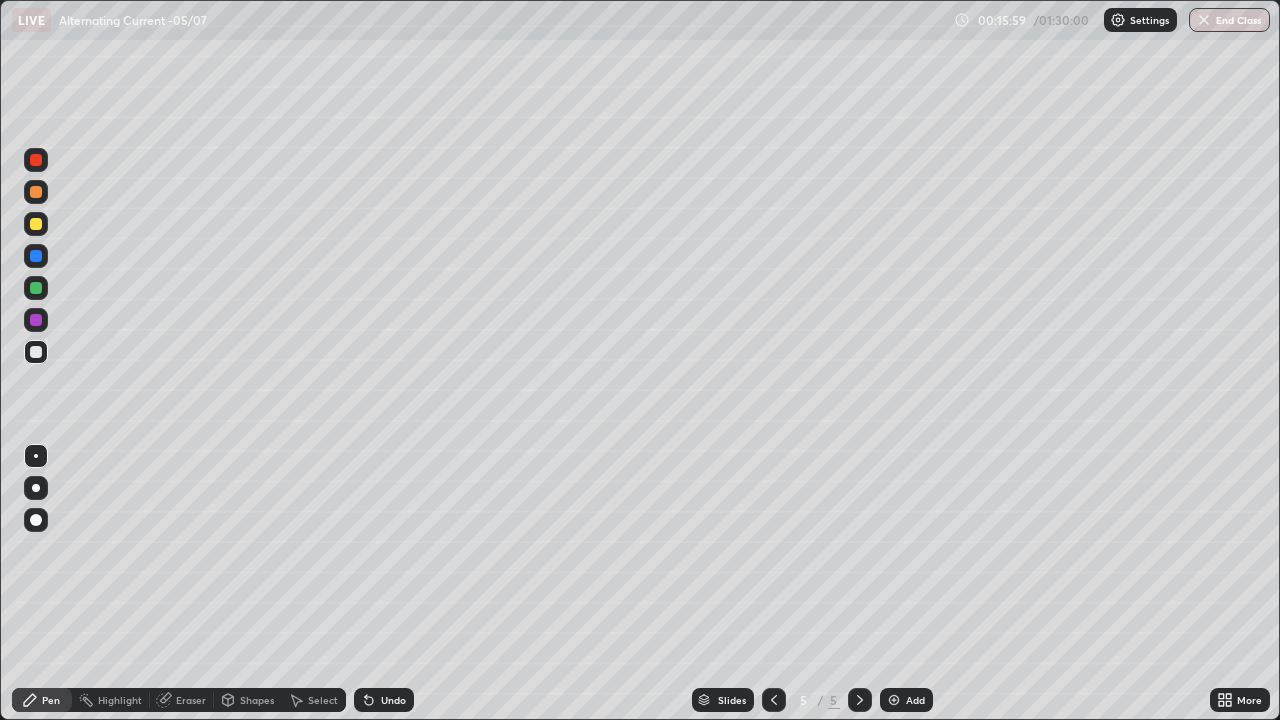 click at bounding box center [36, 192] 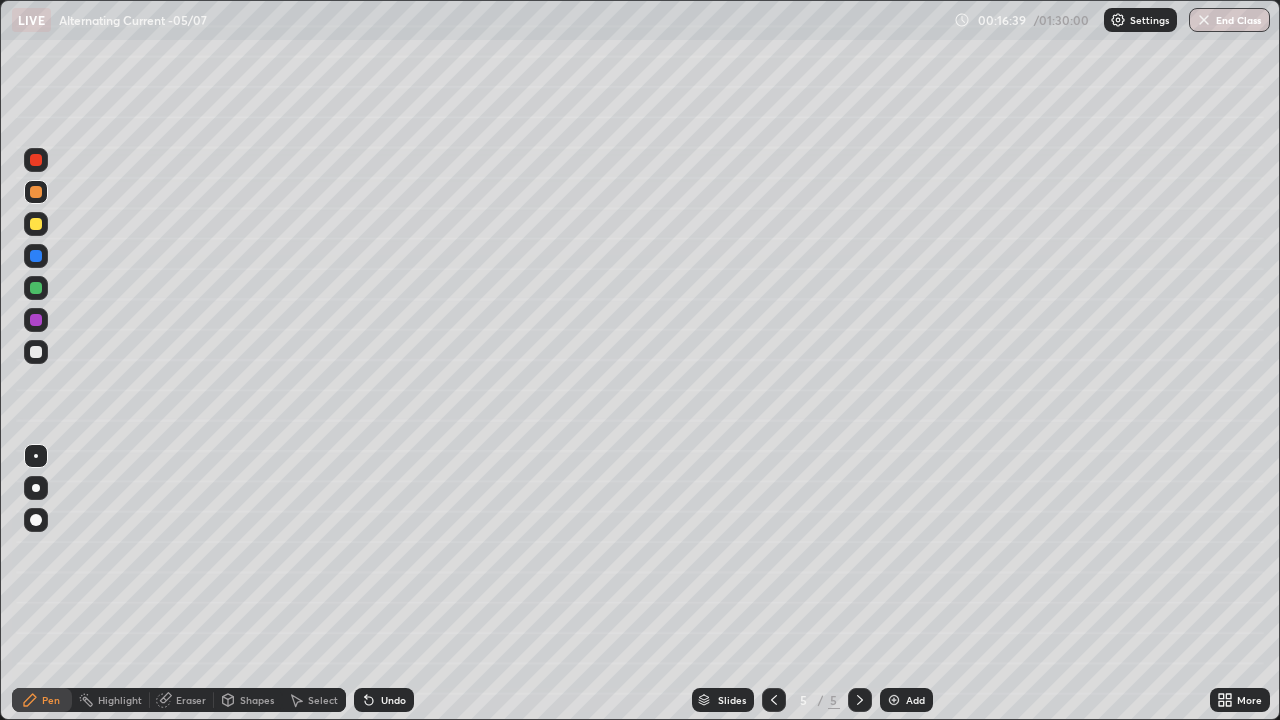 click at bounding box center (36, 288) 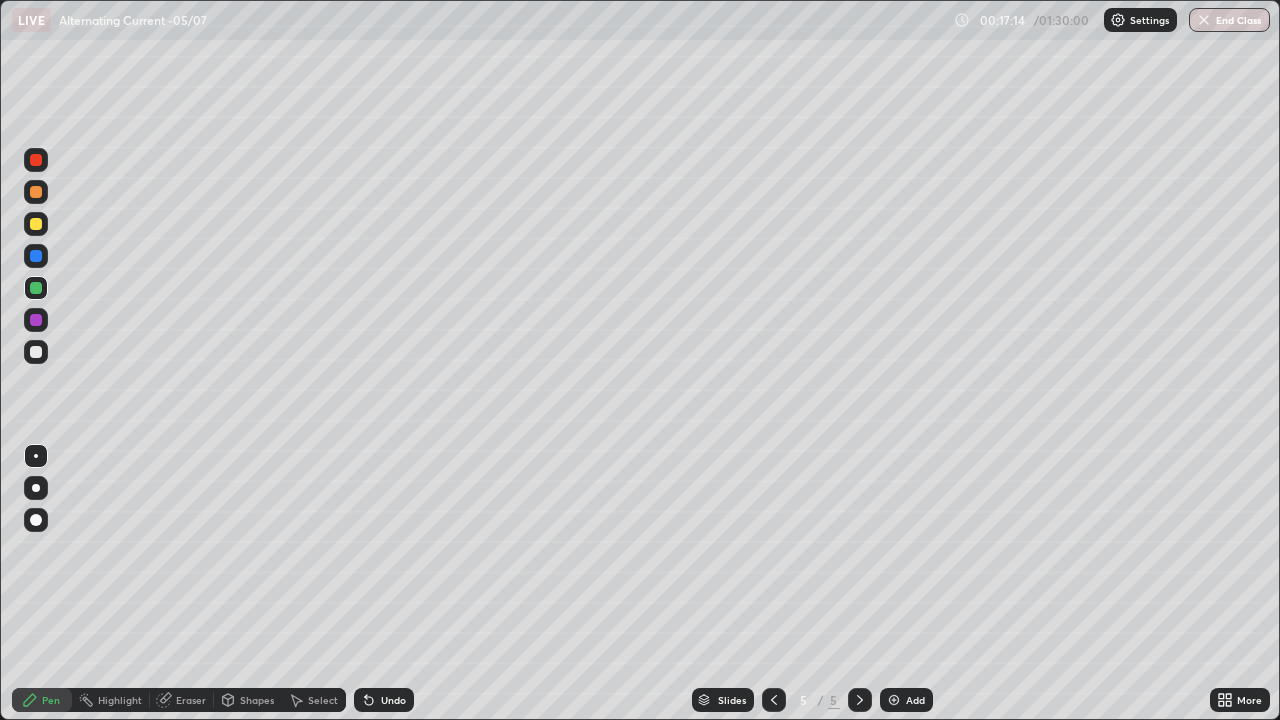 click on "Add" at bounding box center (915, 700) 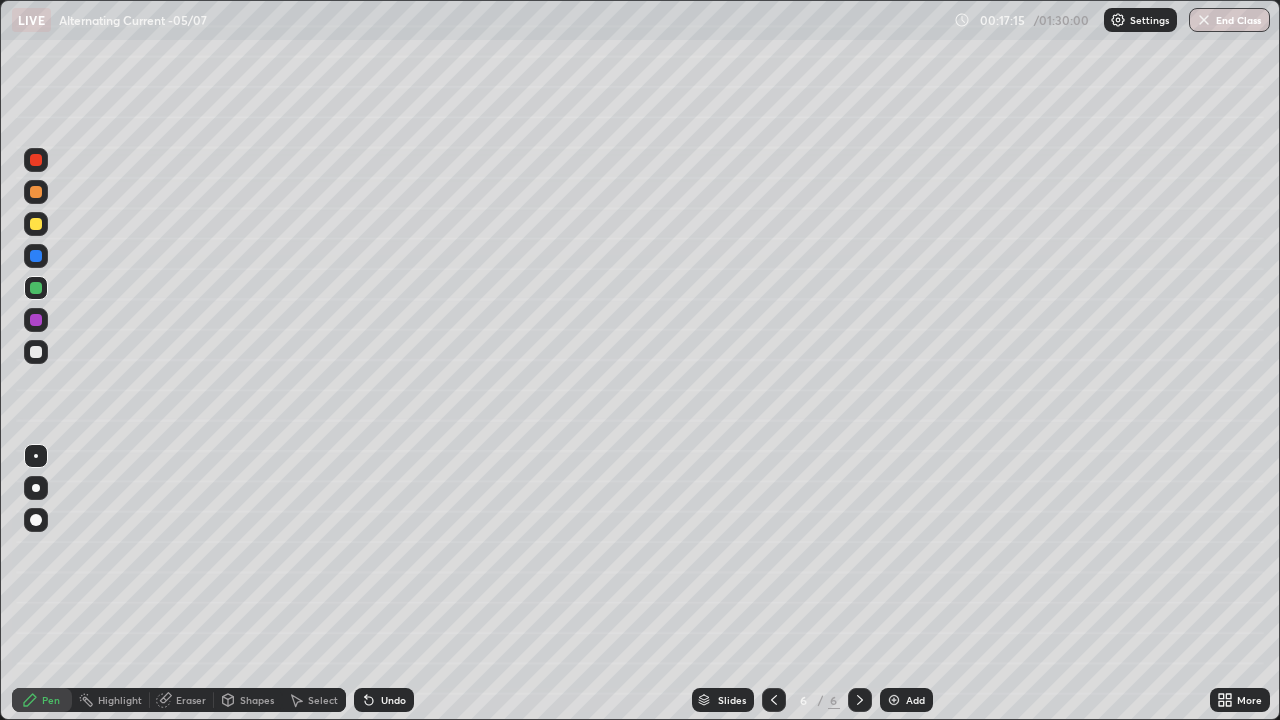 click at bounding box center [36, 352] 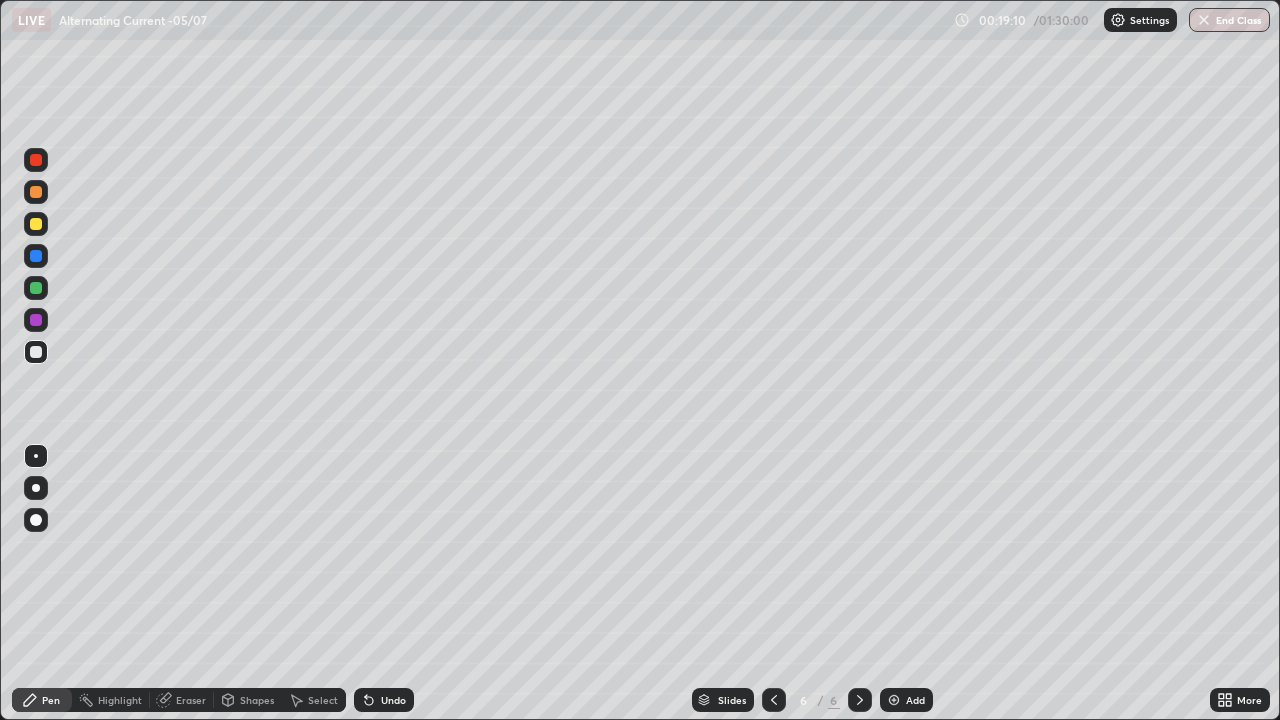 click at bounding box center (36, 352) 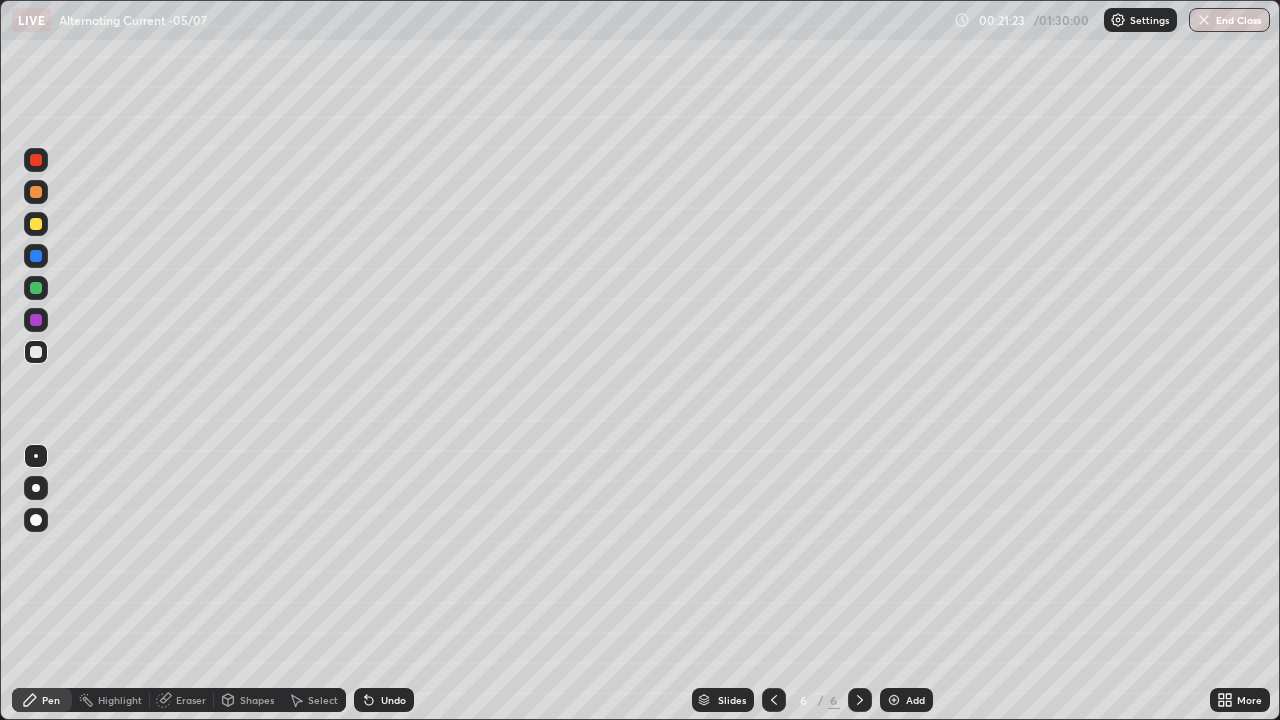 click at bounding box center (36, 224) 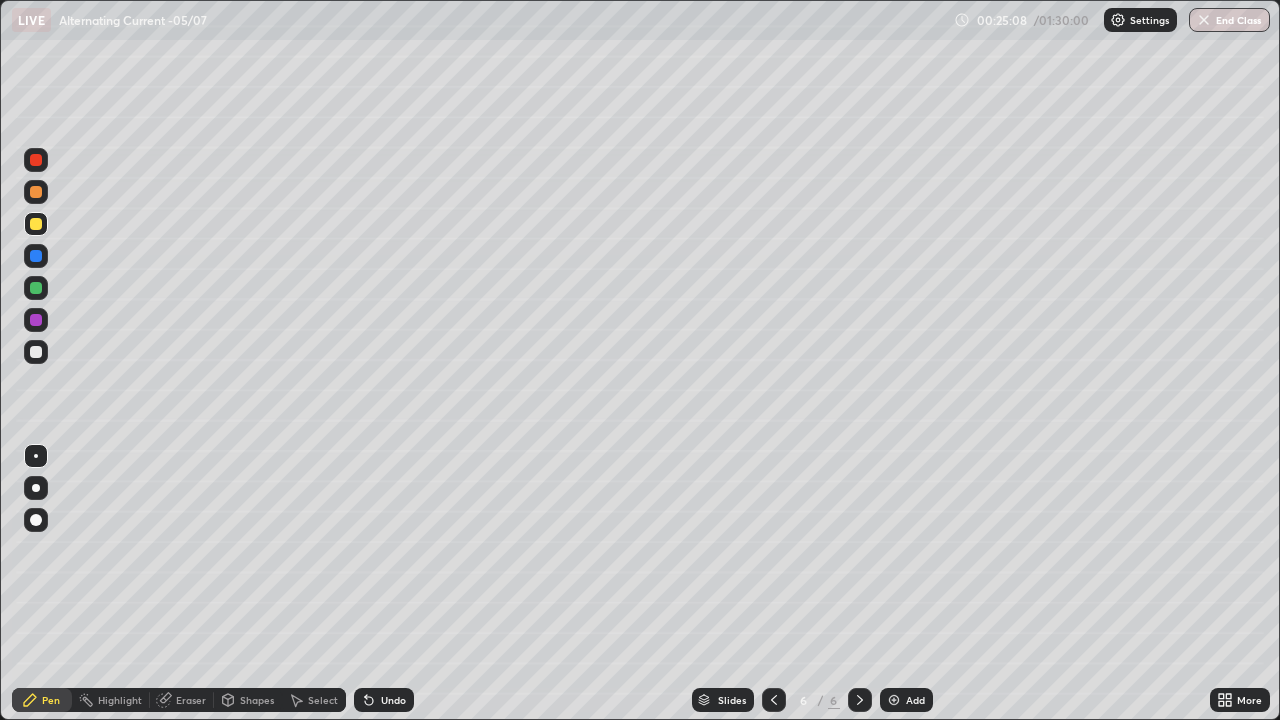 click on "Add" at bounding box center [915, 700] 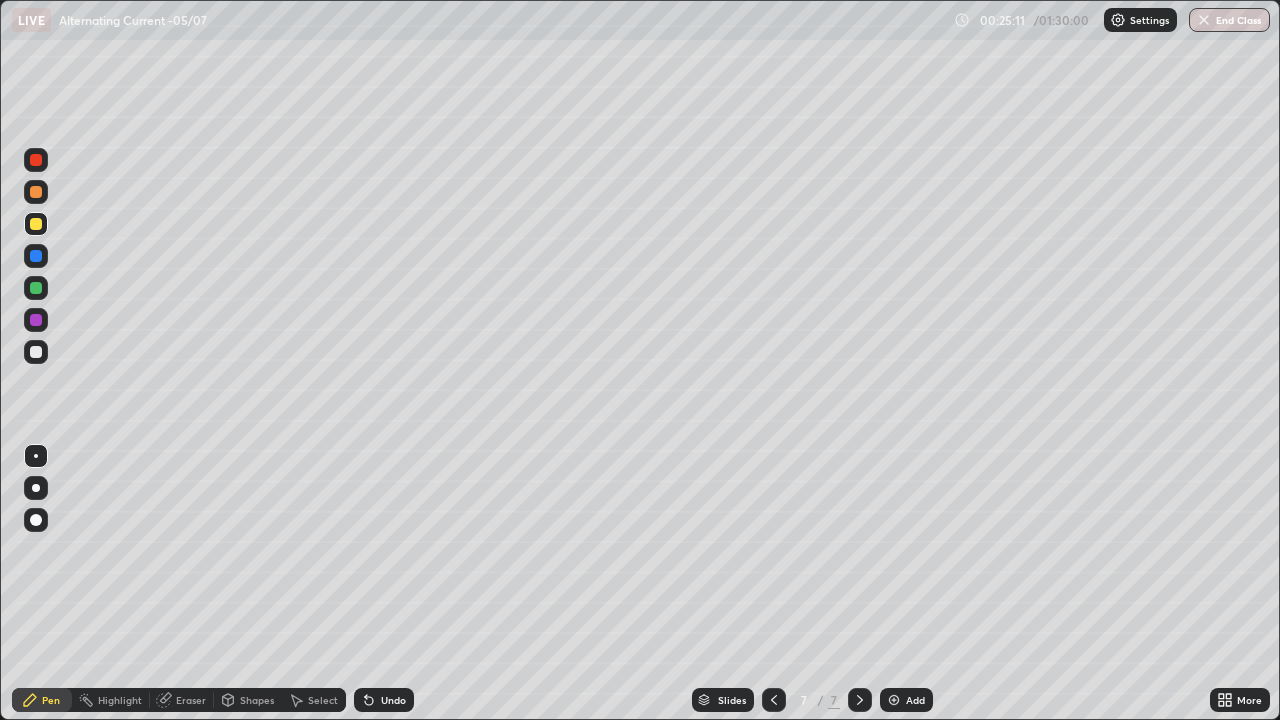 click at bounding box center (36, 224) 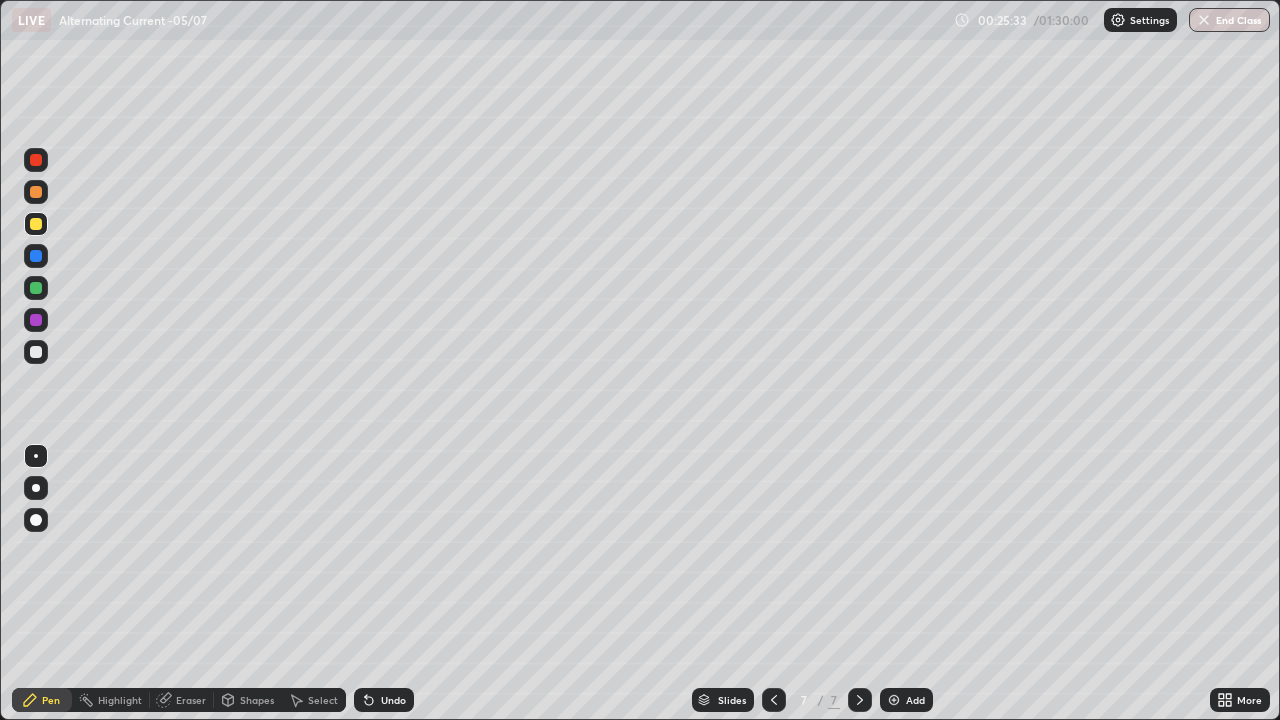 click at bounding box center (36, 352) 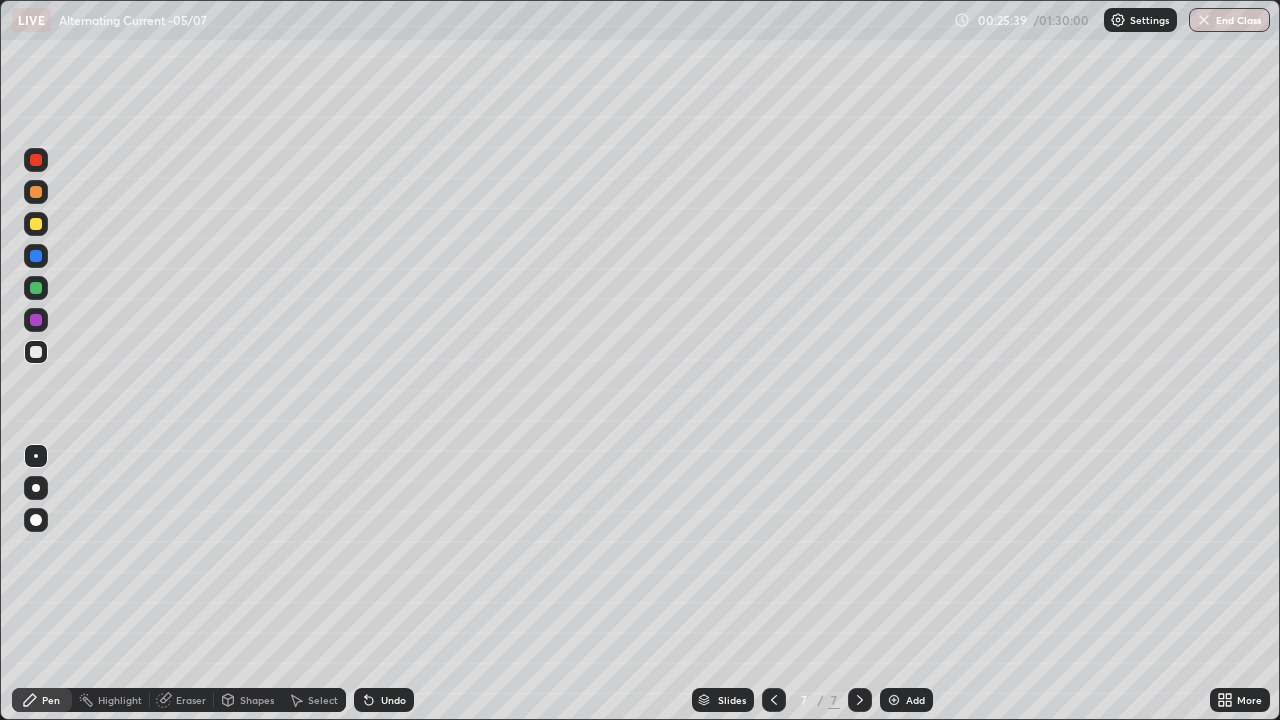 click on "Undo" at bounding box center [384, 700] 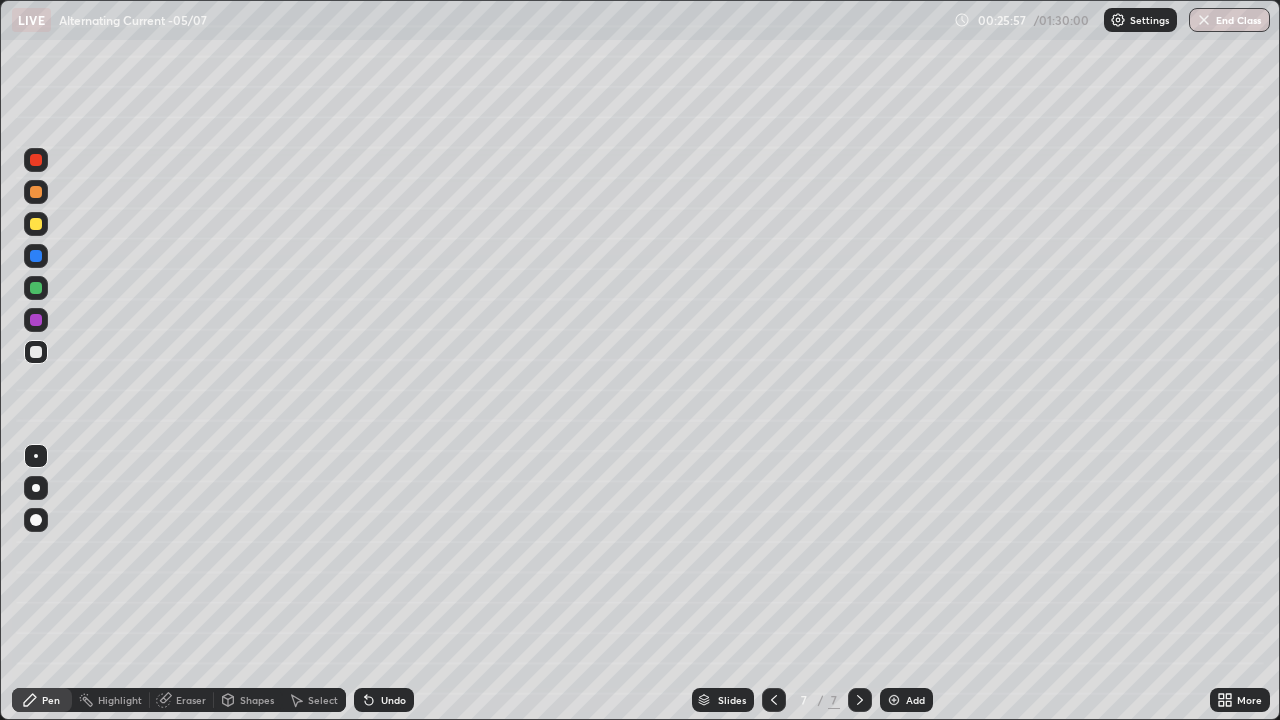 click 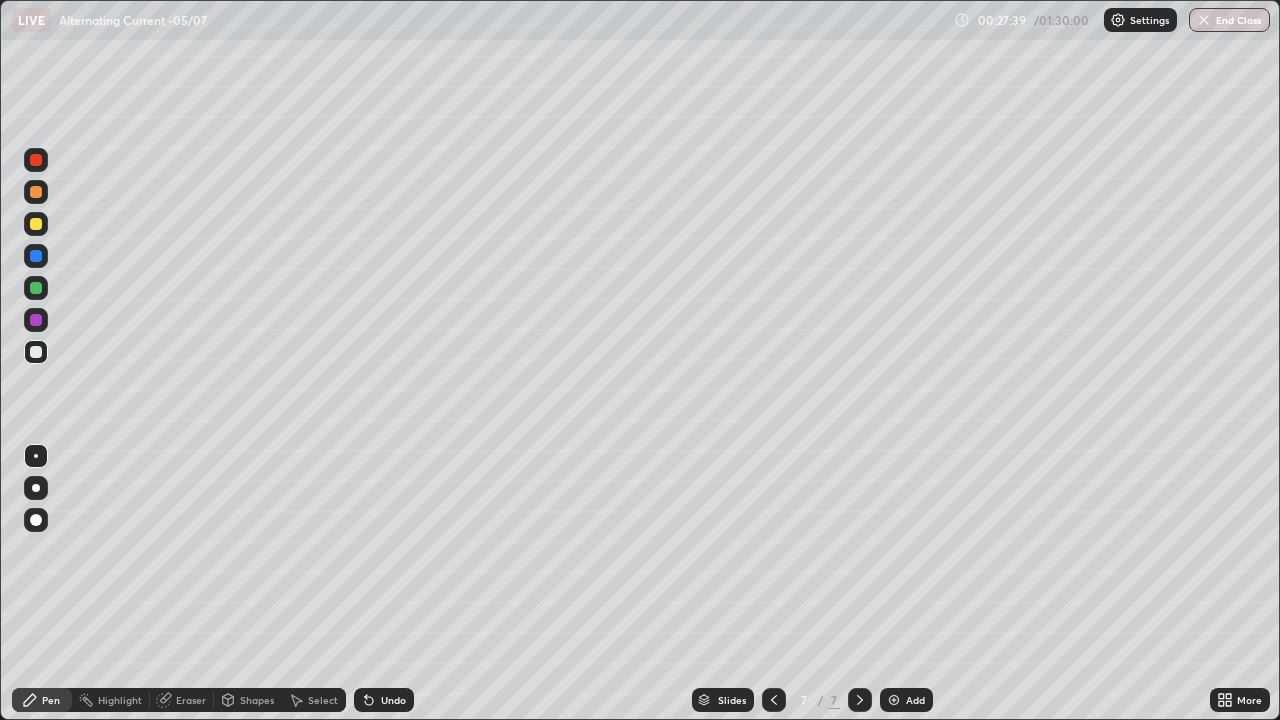 click at bounding box center [36, 288] 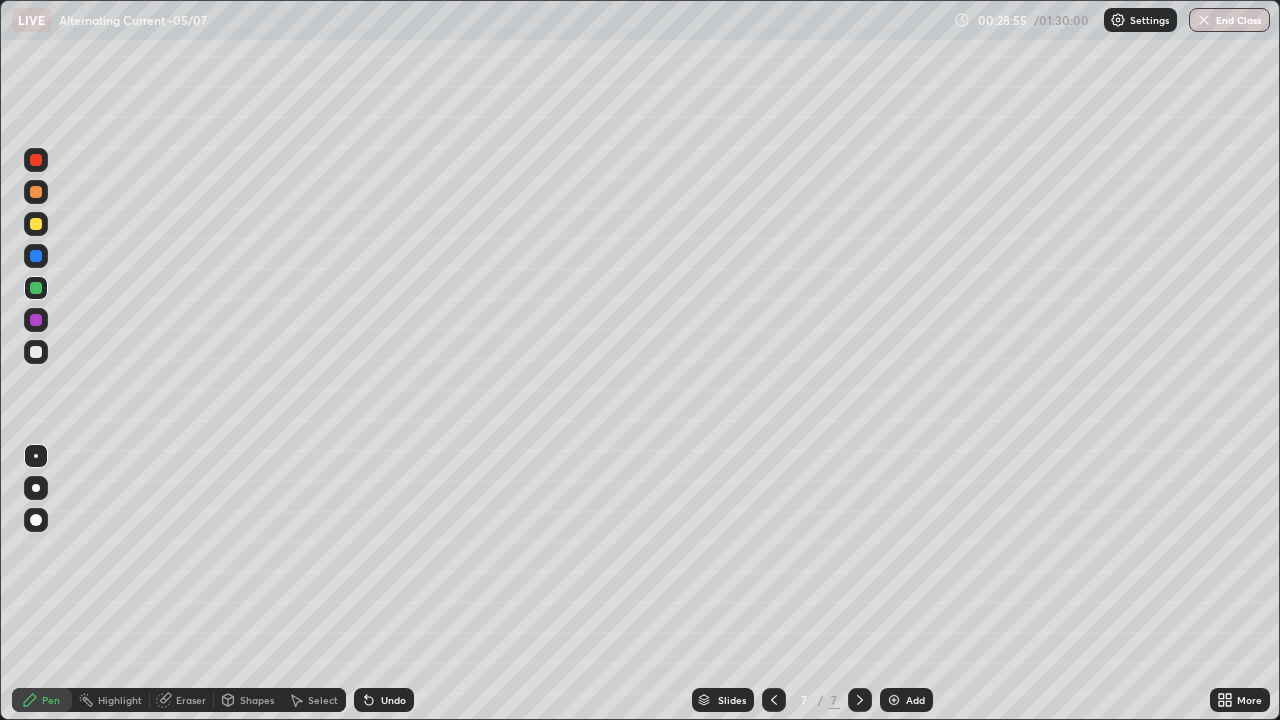 click on "Eraser" at bounding box center [191, 700] 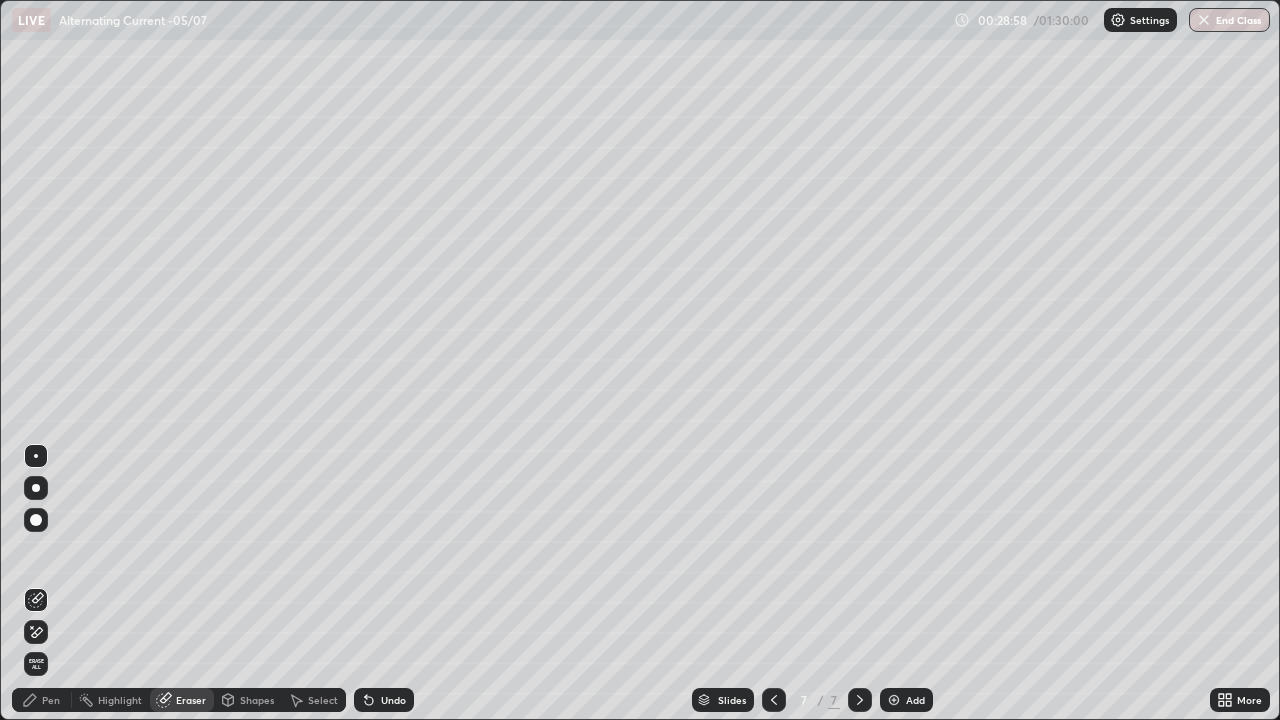 click on "Pen" at bounding box center (51, 700) 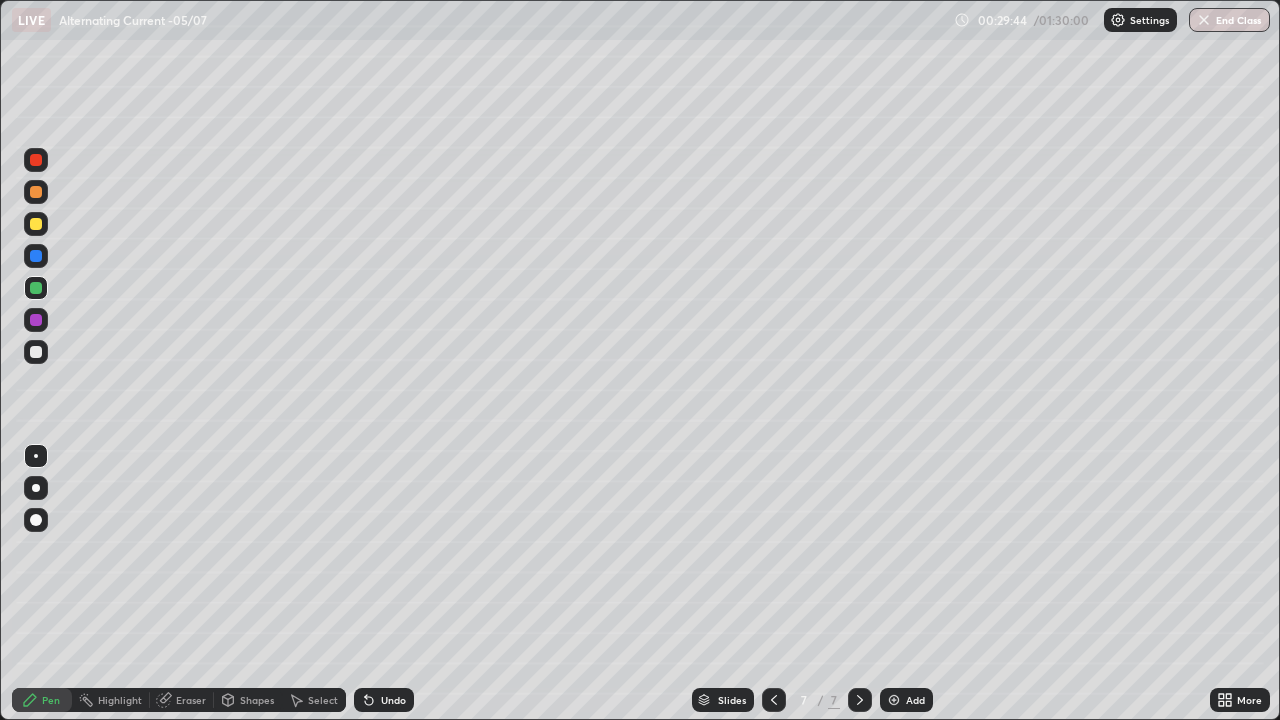 click at bounding box center (36, 224) 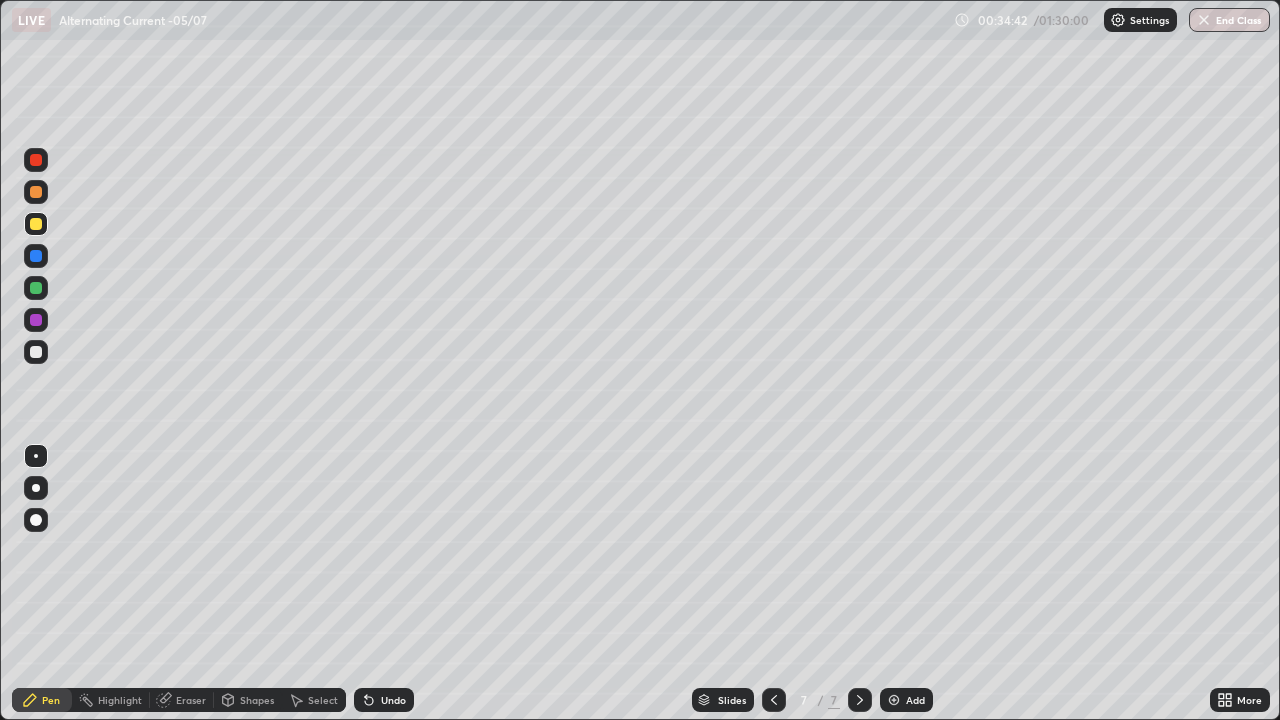 click on "Add" at bounding box center (915, 700) 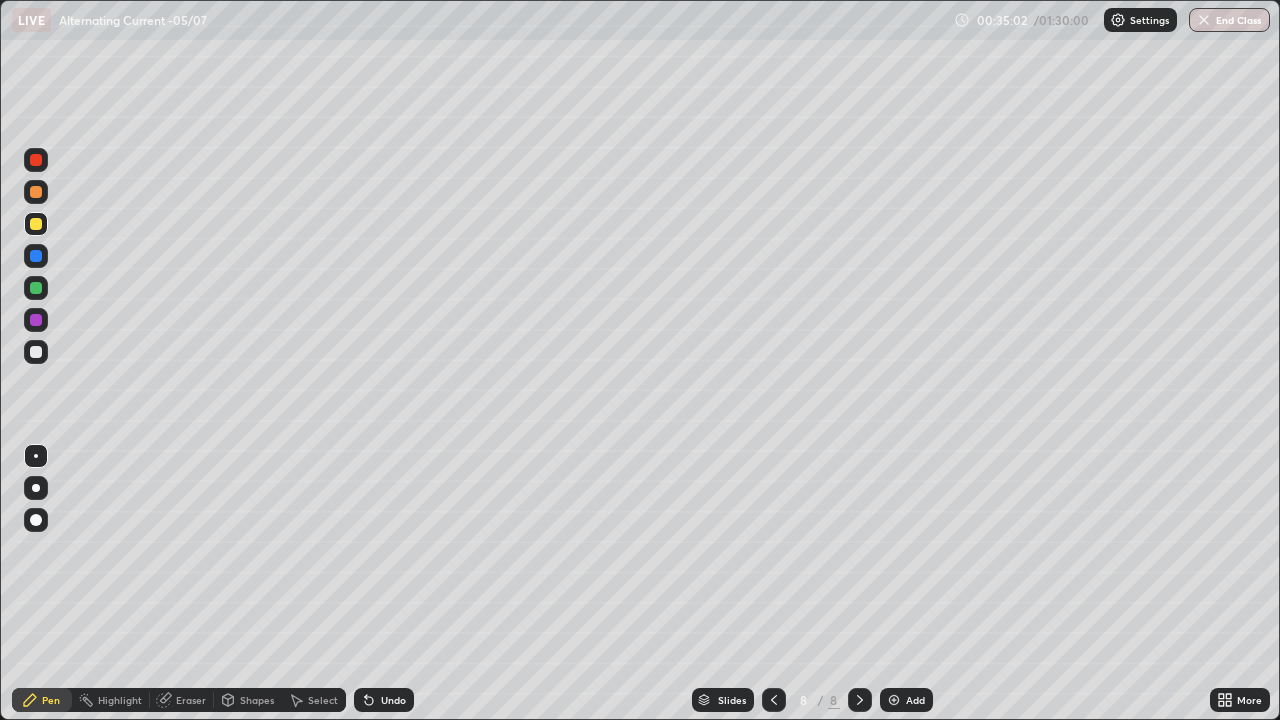 click at bounding box center [36, 352] 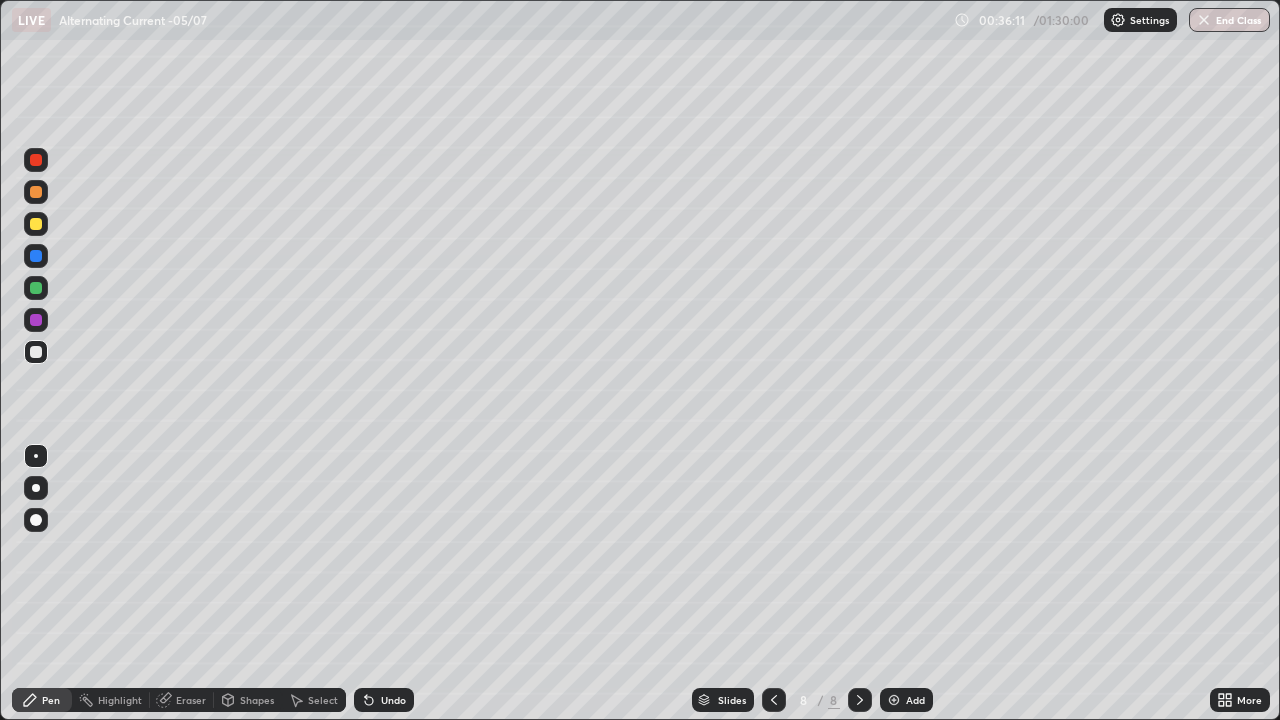 click at bounding box center (36, 288) 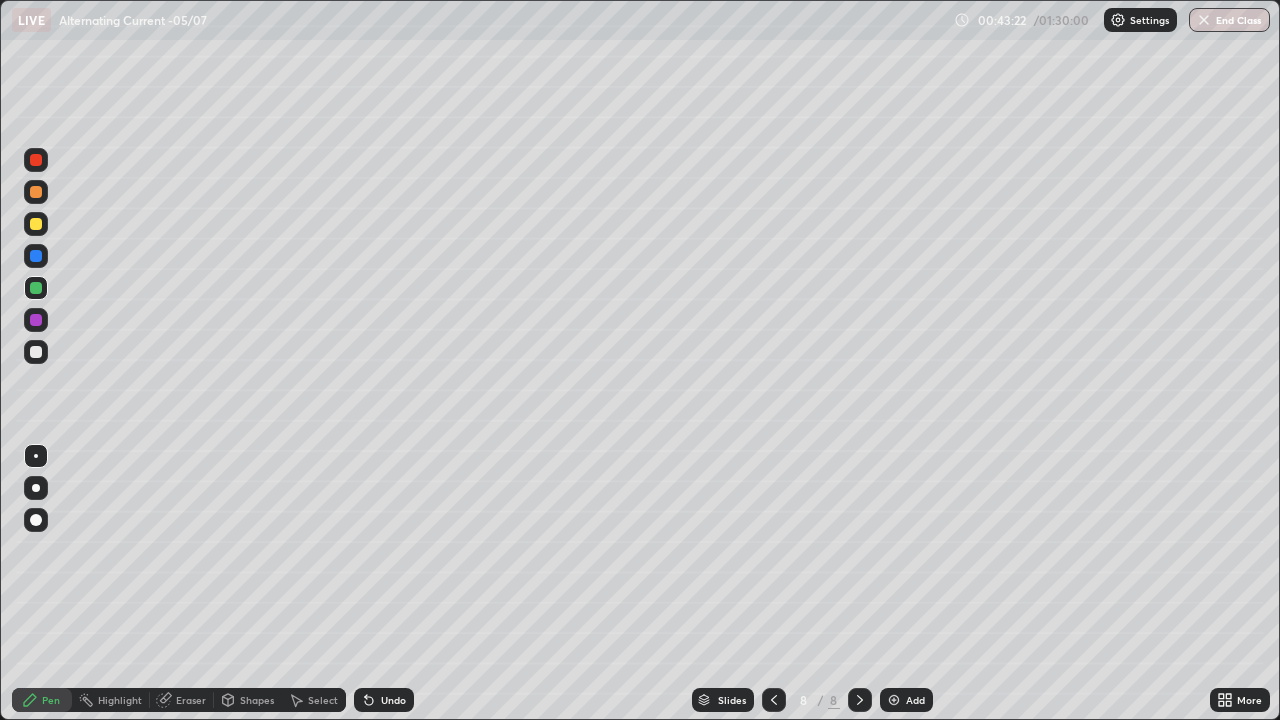 click on "Add" at bounding box center (915, 700) 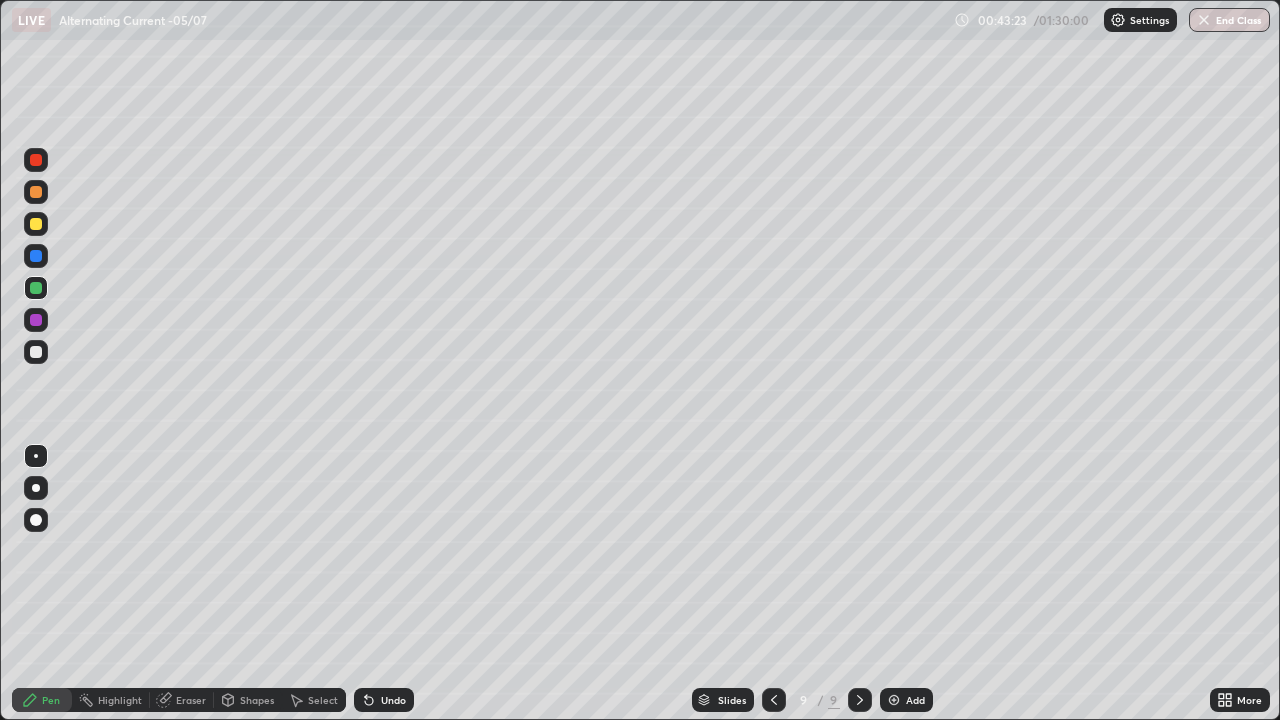 click at bounding box center (36, 352) 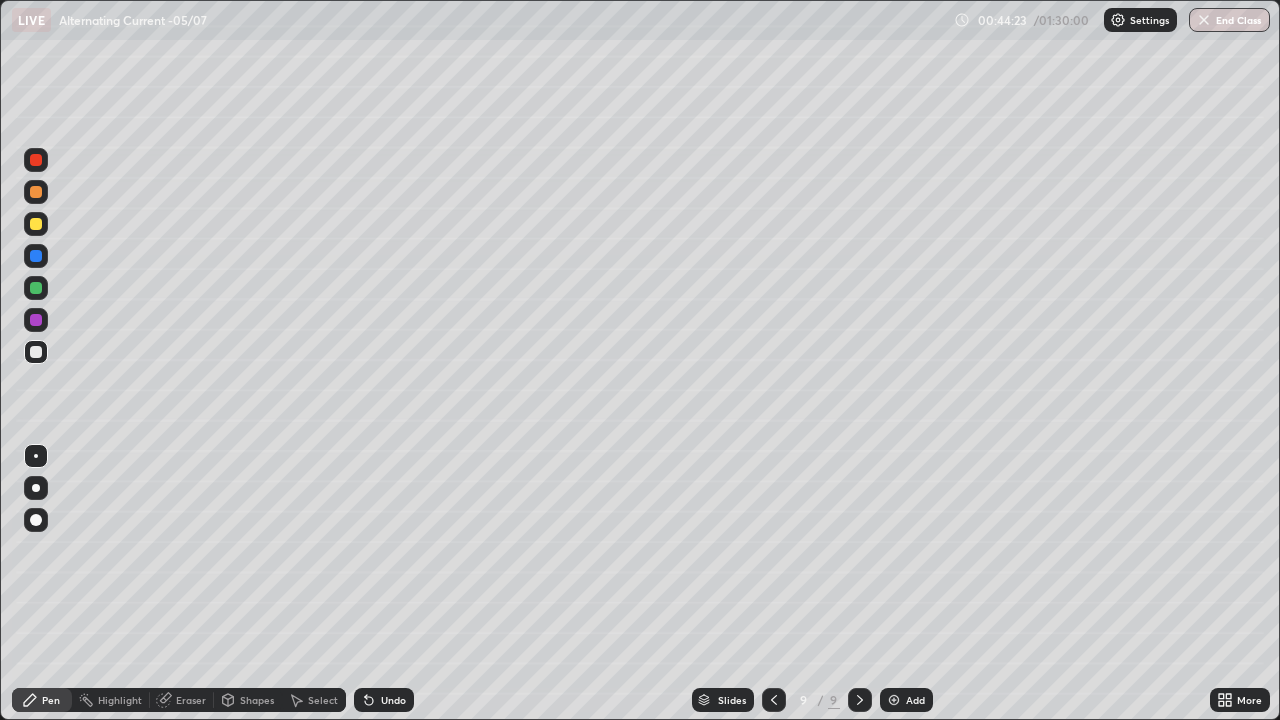 click at bounding box center (36, 224) 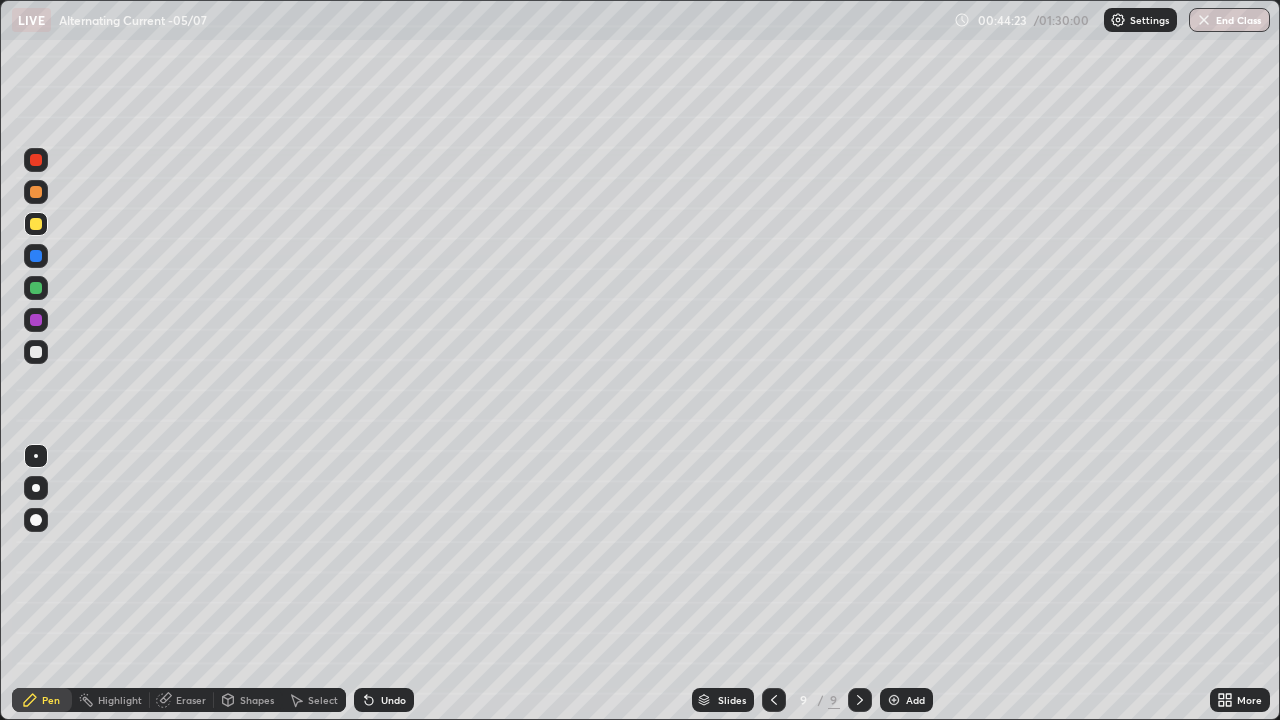 click at bounding box center [36, 192] 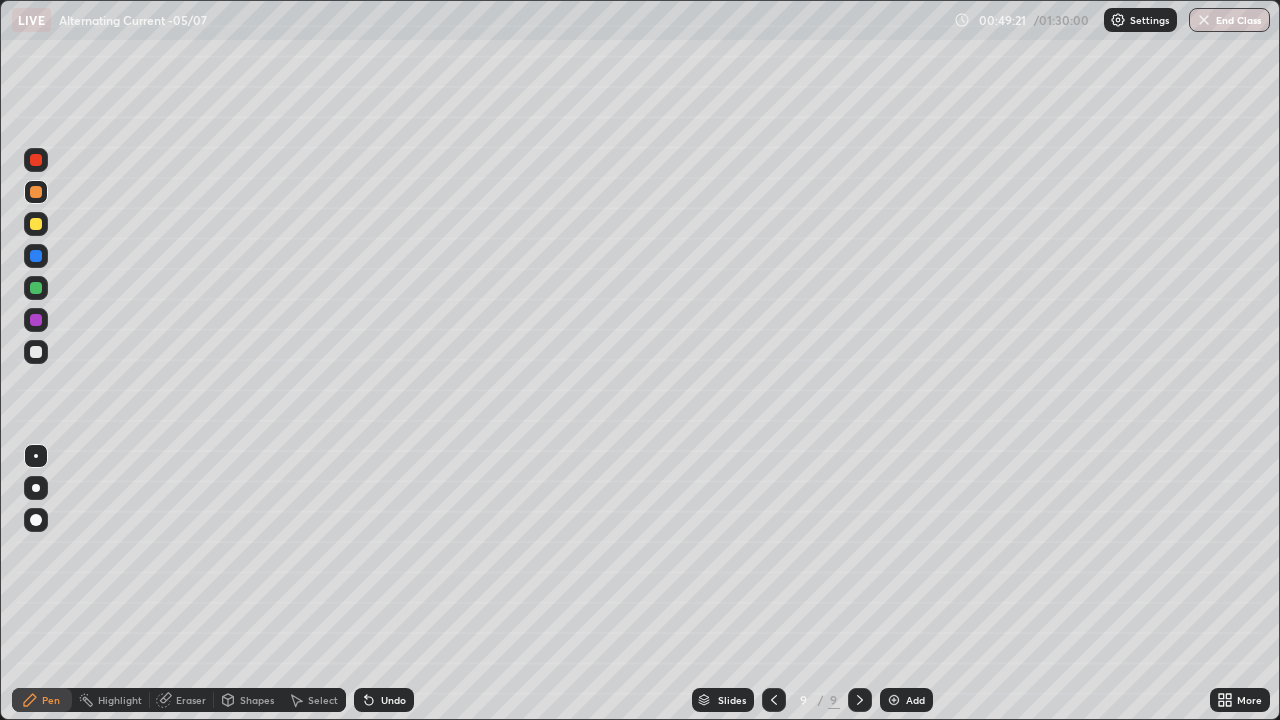 click on "Add" at bounding box center [915, 700] 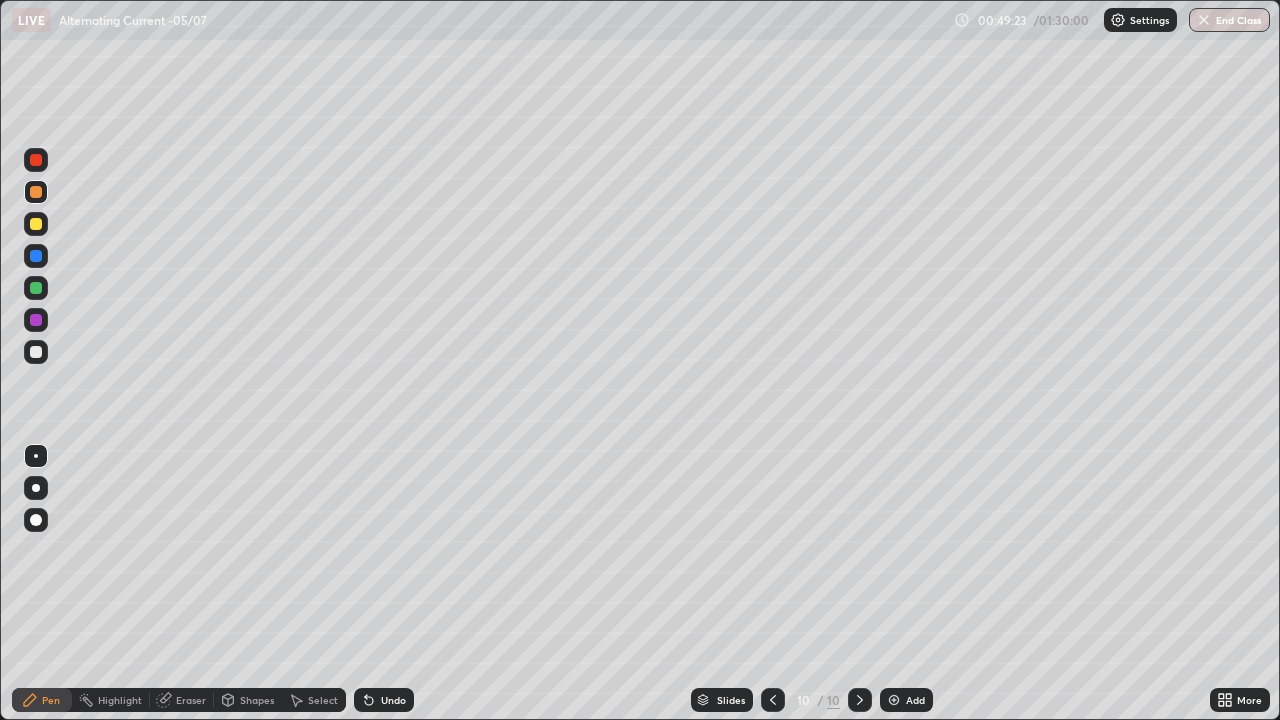 click at bounding box center (36, 352) 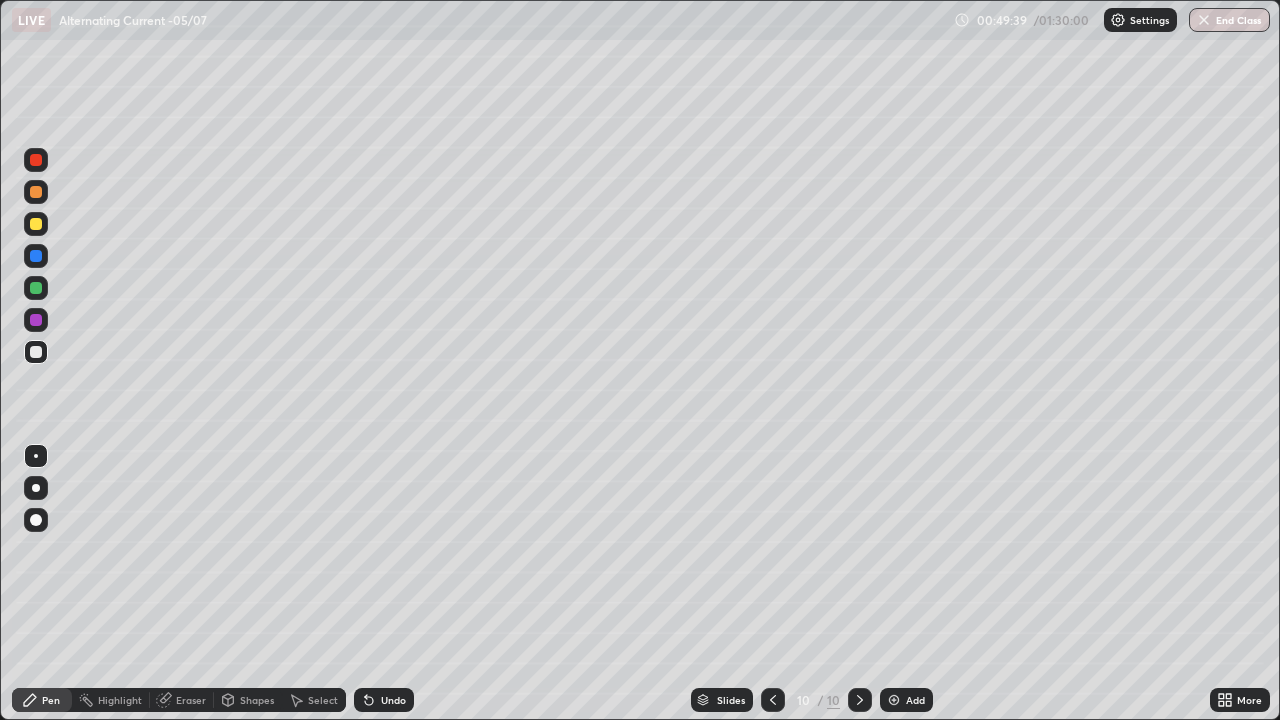 click at bounding box center (36, 224) 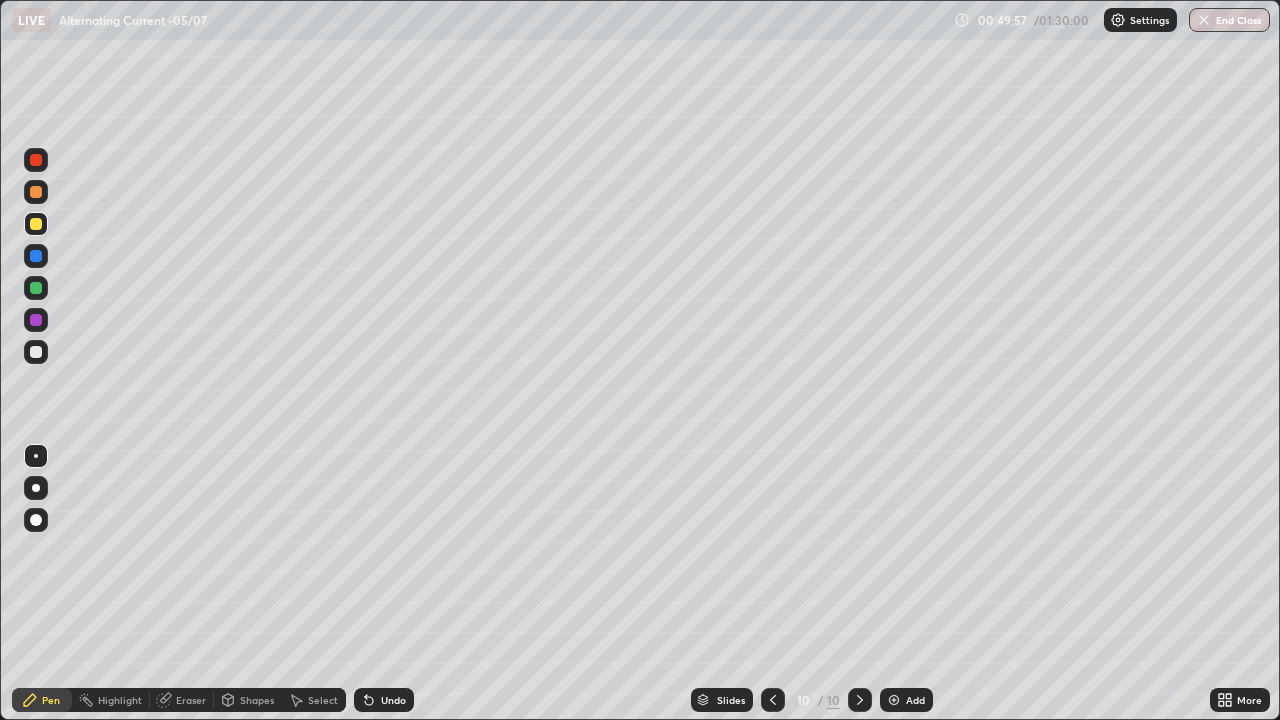 click at bounding box center [36, 352] 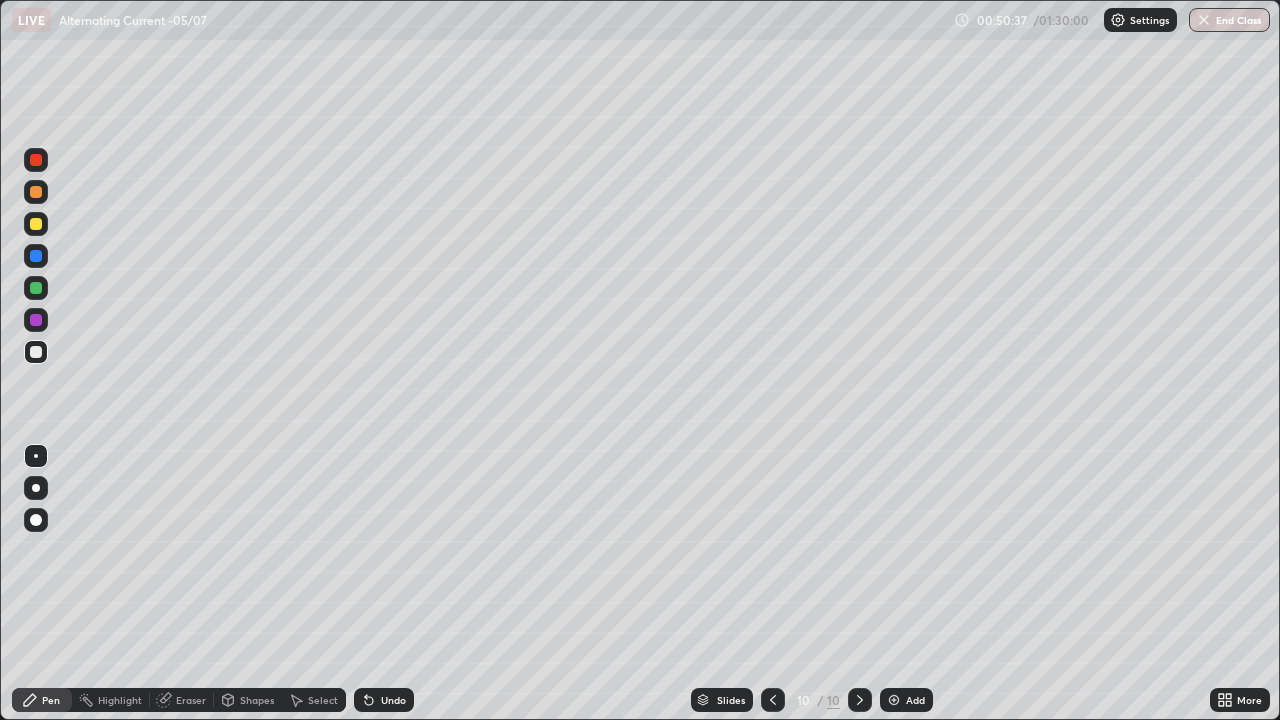 click on "Eraser" at bounding box center [191, 700] 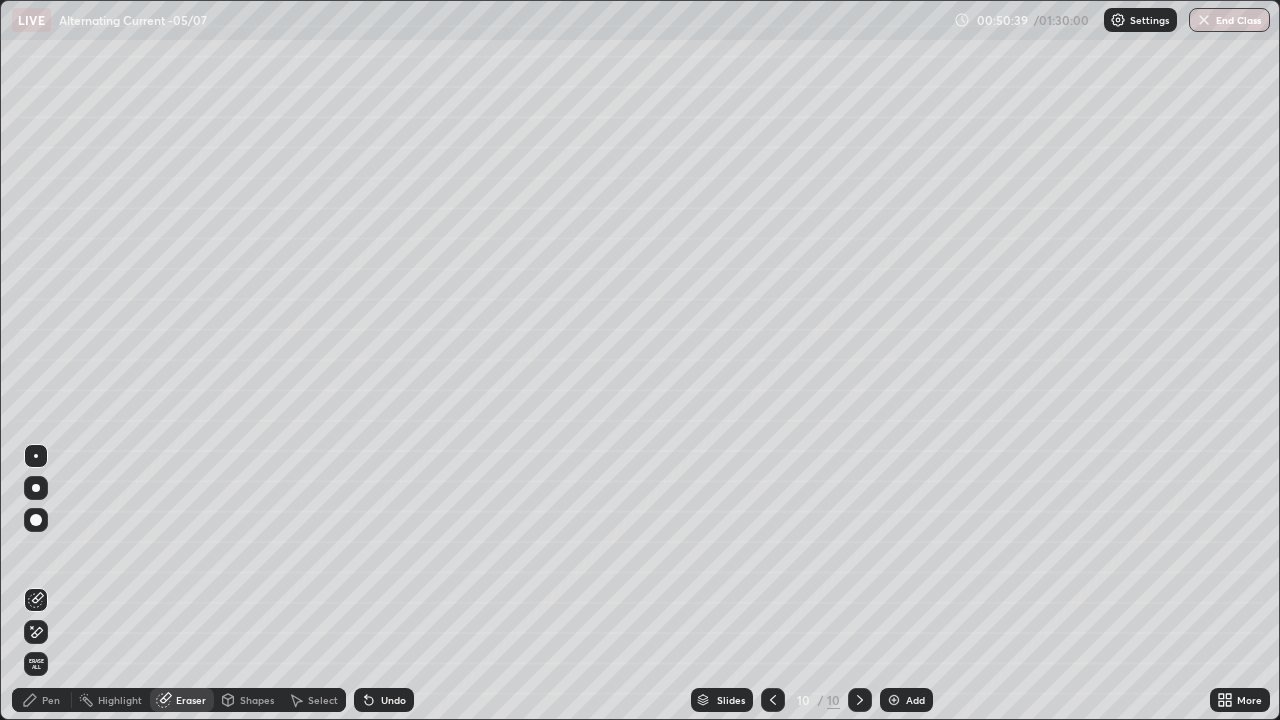 click on "Pen" at bounding box center [51, 700] 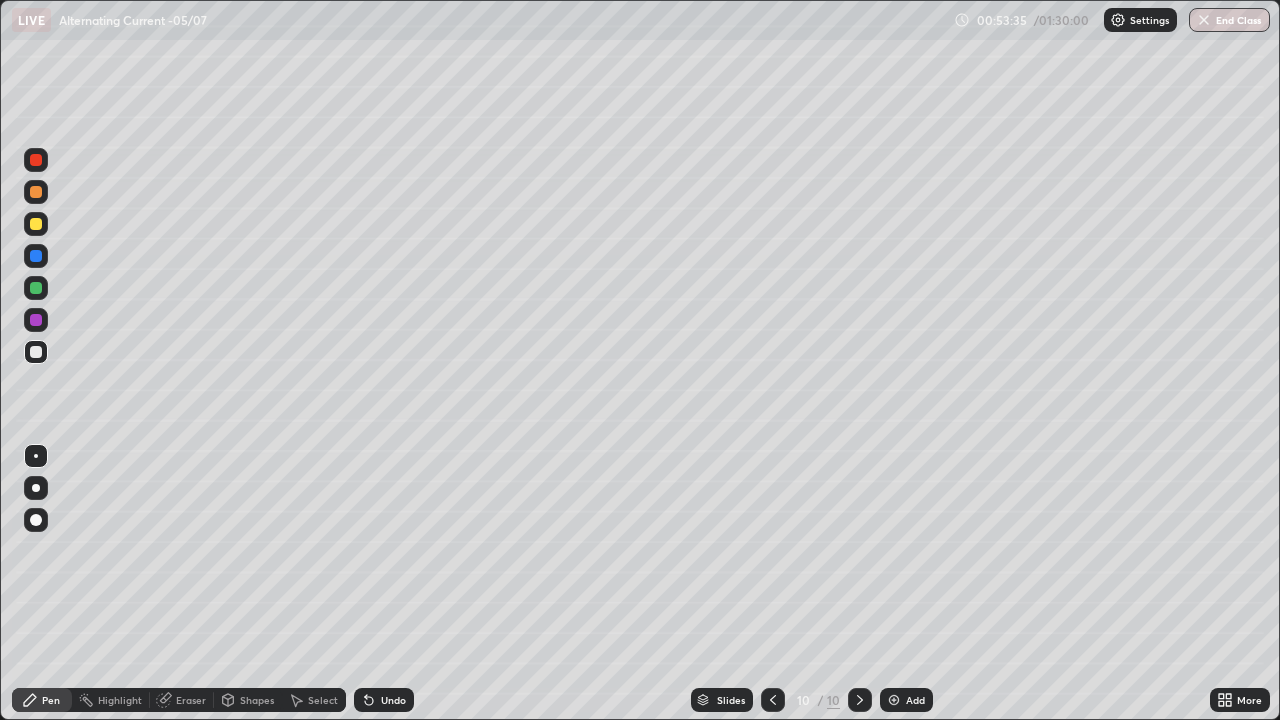 click at bounding box center [36, 160] 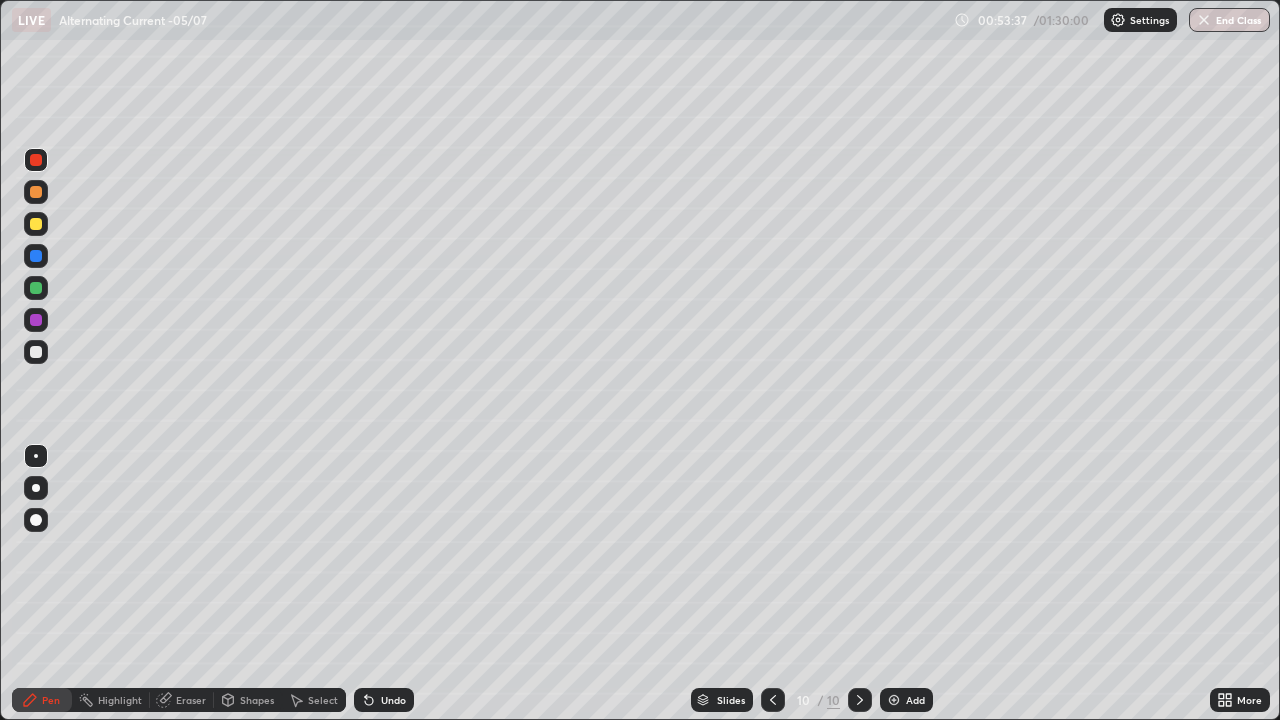 click at bounding box center (36, 288) 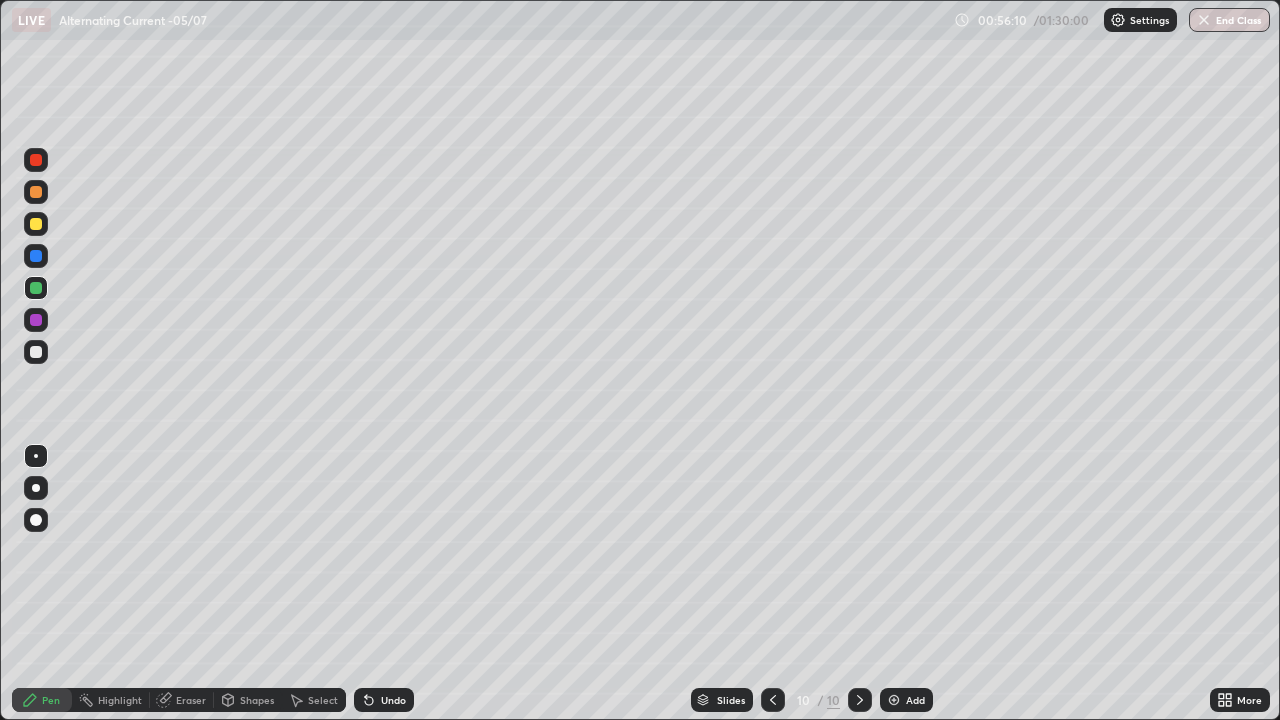 click on "Add" at bounding box center (915, 700) 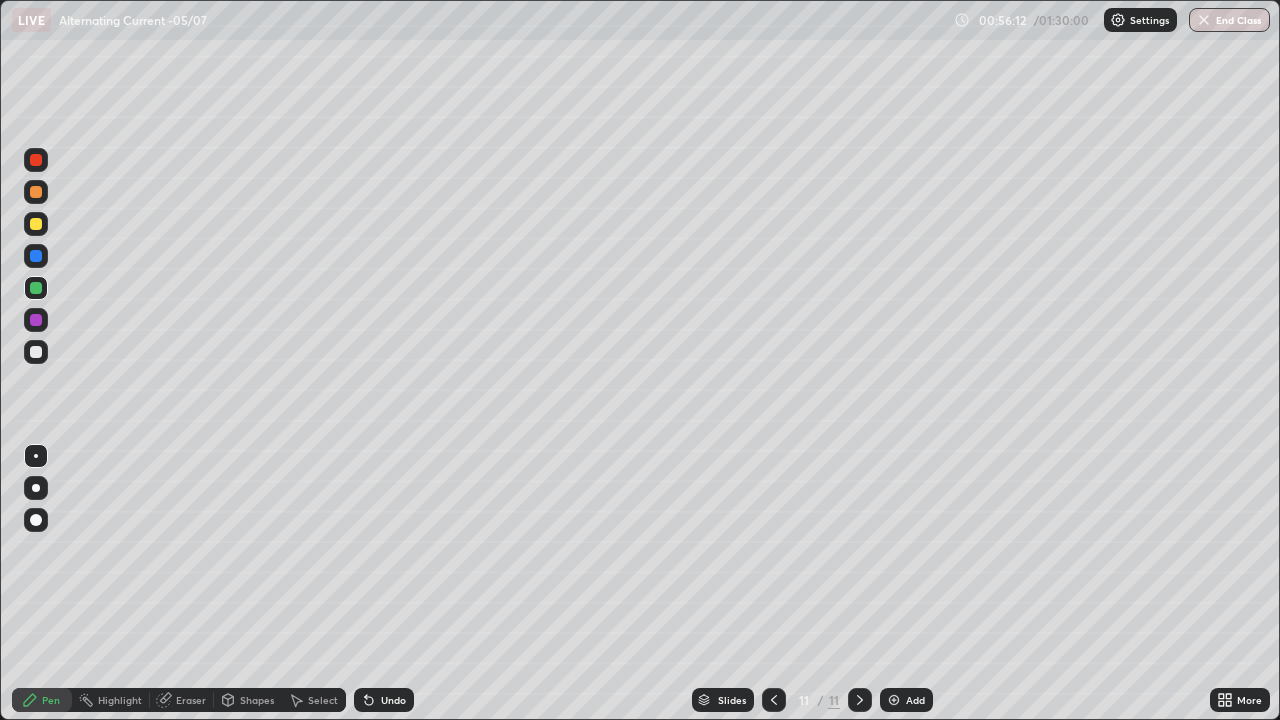 click at bounding box center (36, 352) 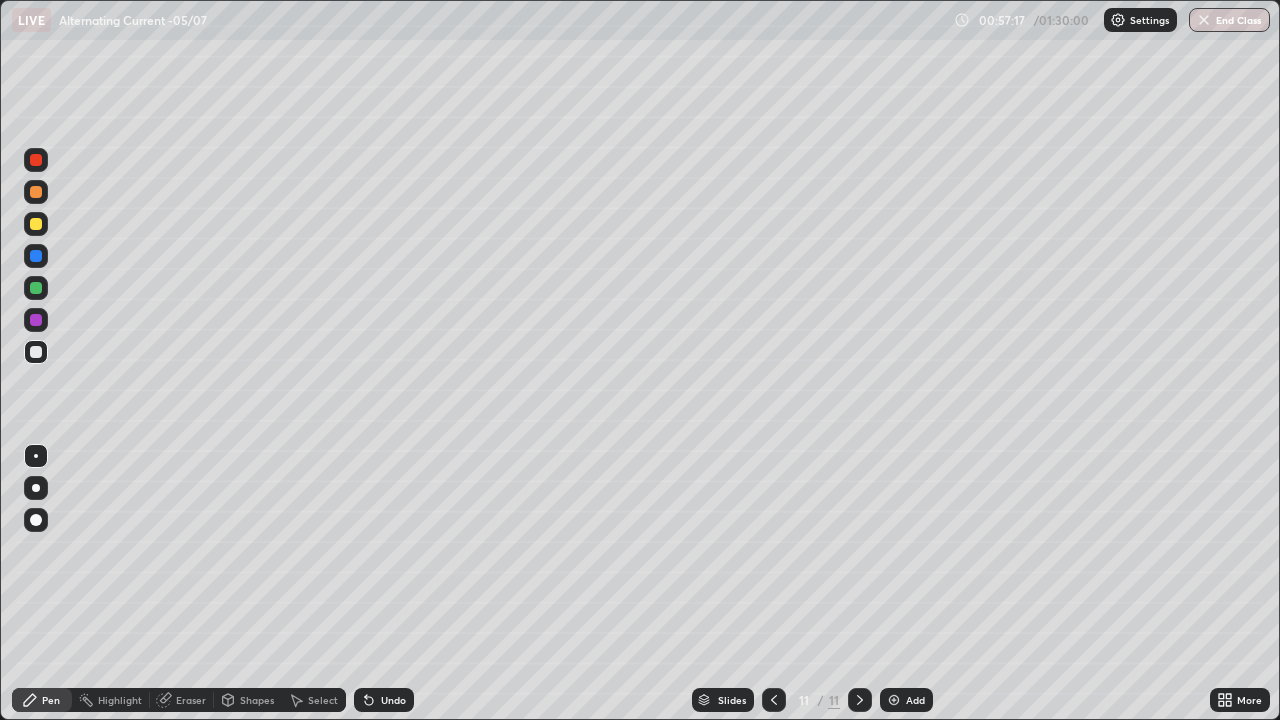 click on "Undo" at bounding box center [384, 700] 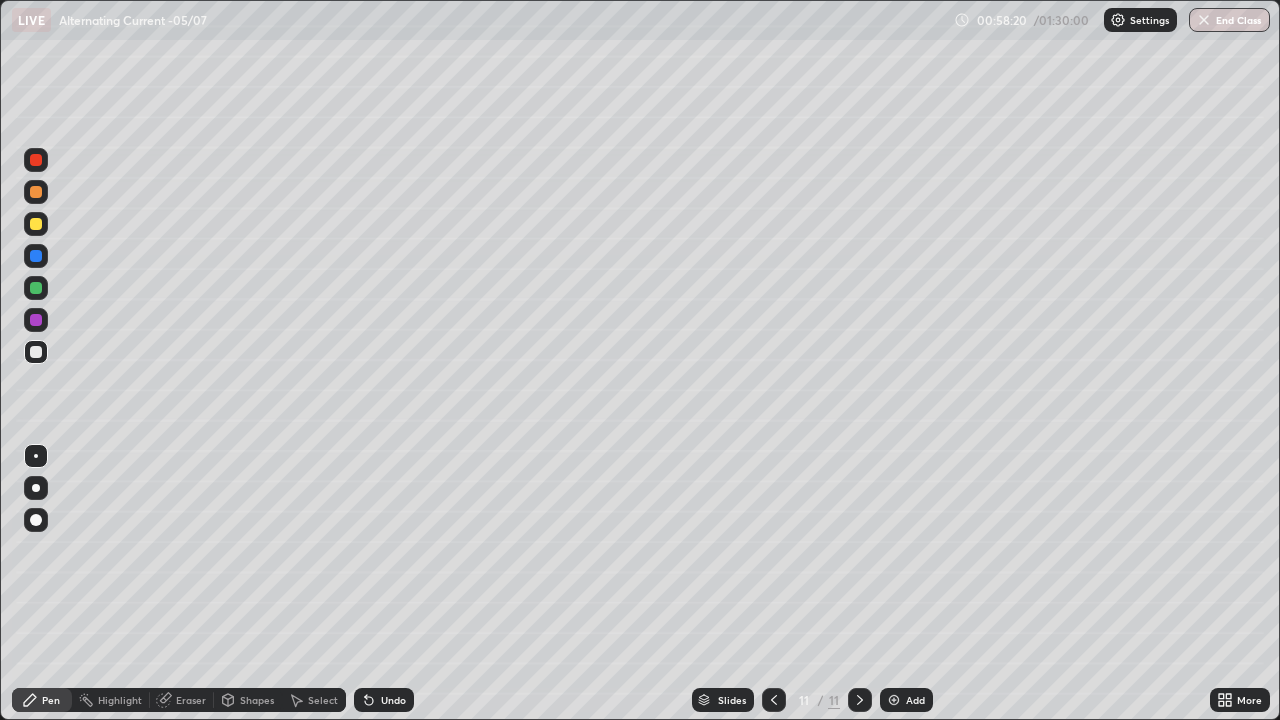 click at bounding box center [36, 224] 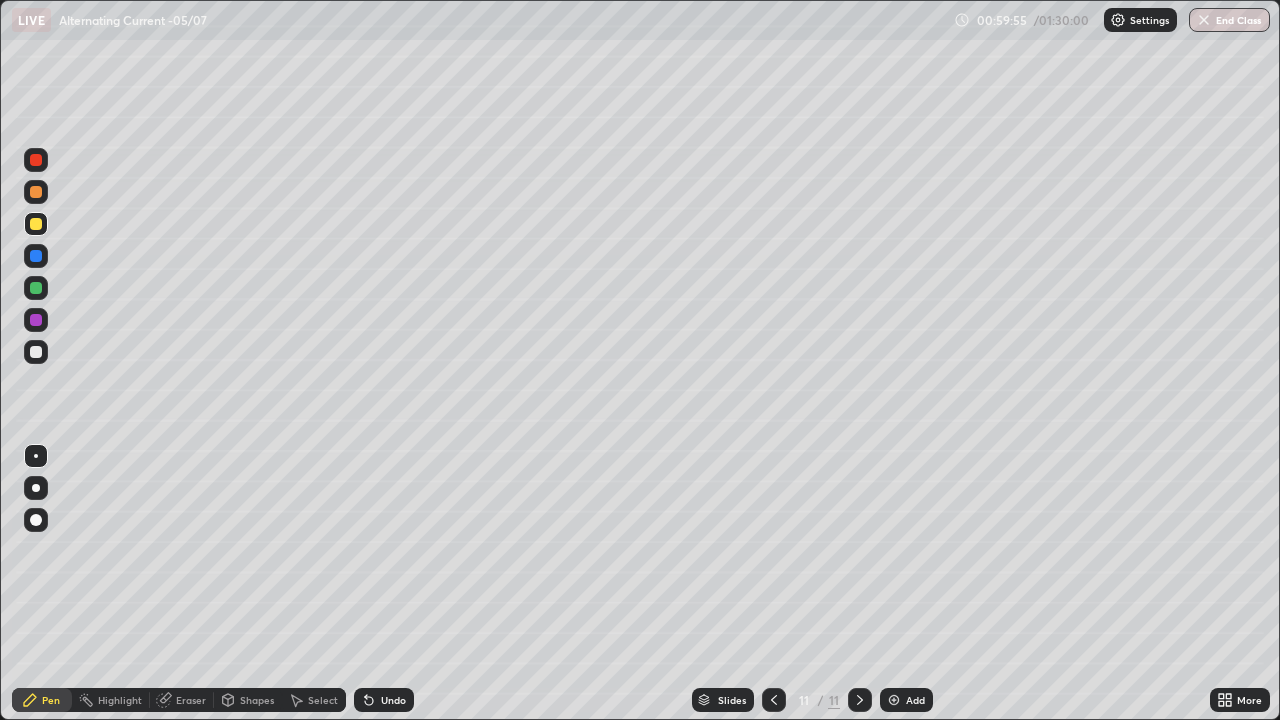 click at bounding box center (36, 352) 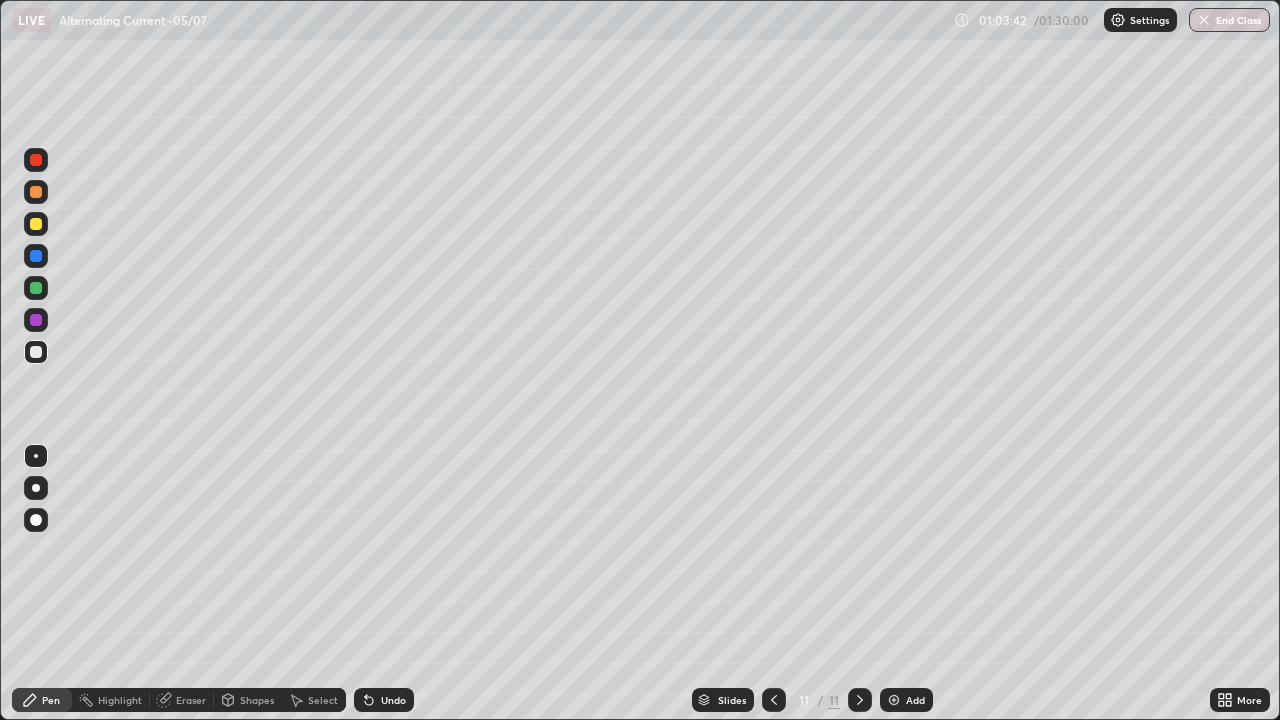 click on "Add" at bounding box center [915, 700] 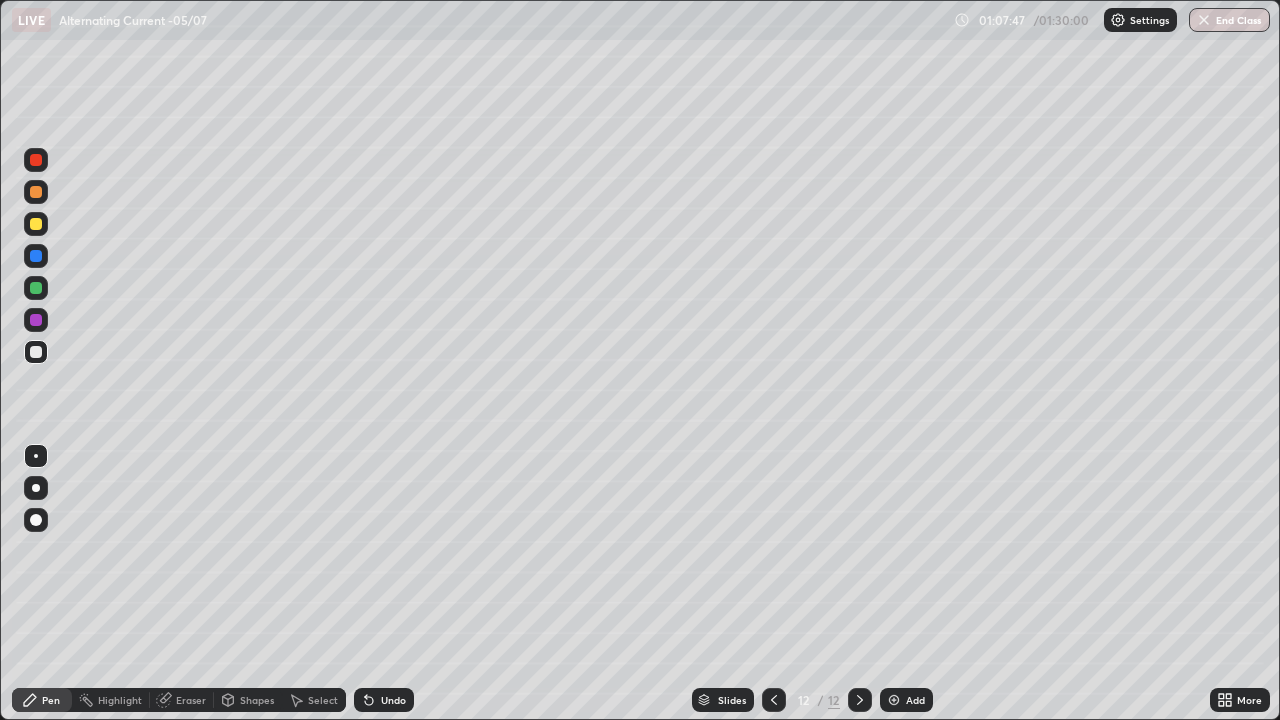 click on "Eraser" at bounding box center (191, 700) 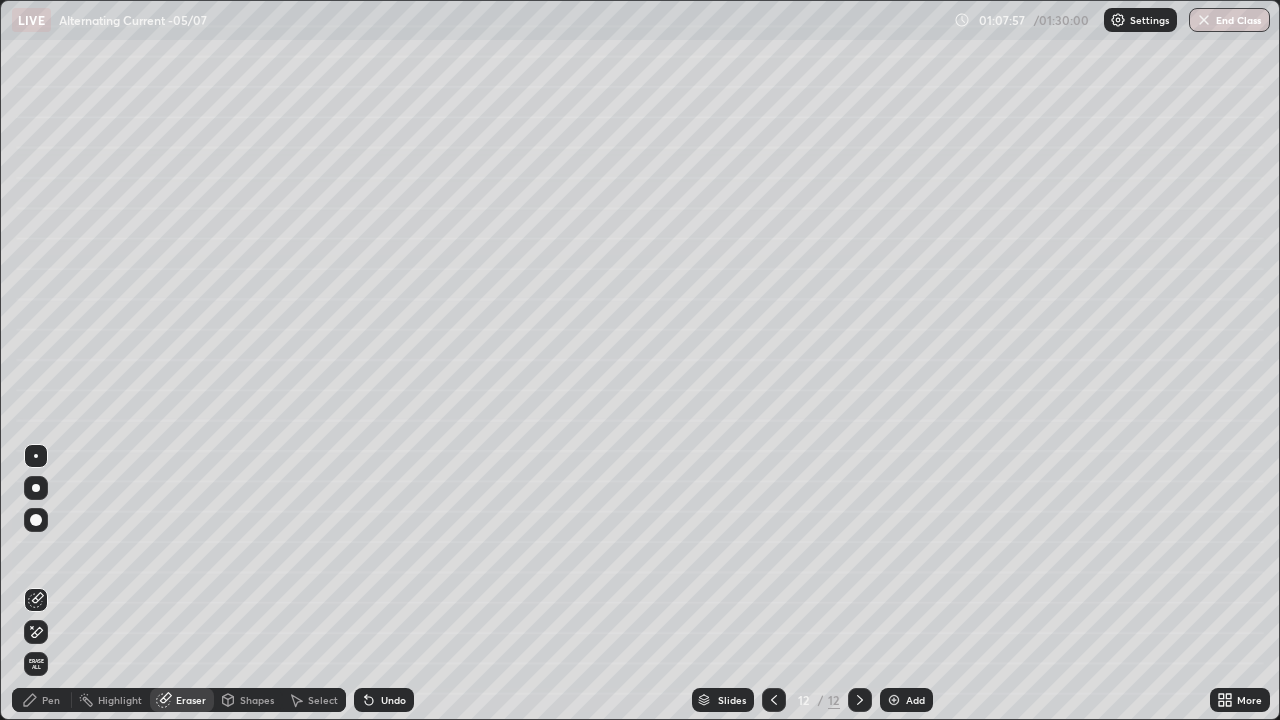 click on "Pen" at bounding box center (51, 700) 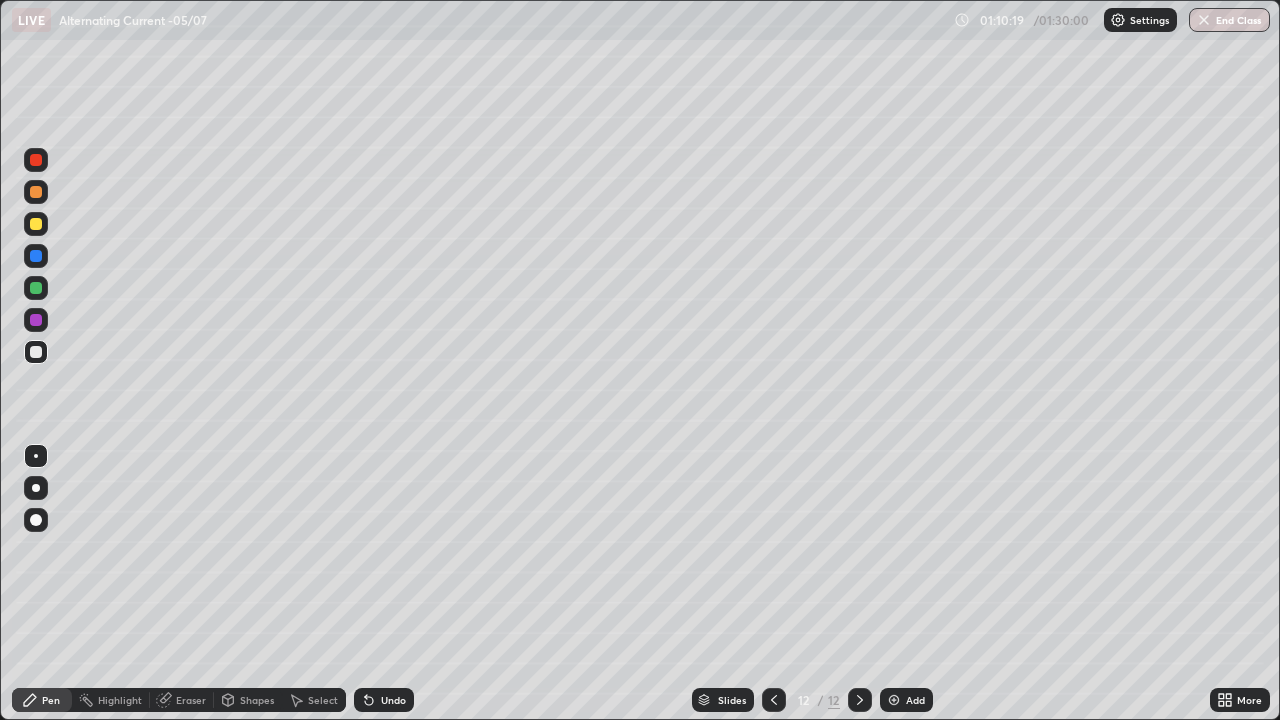 click at bounding box center (36, 224) 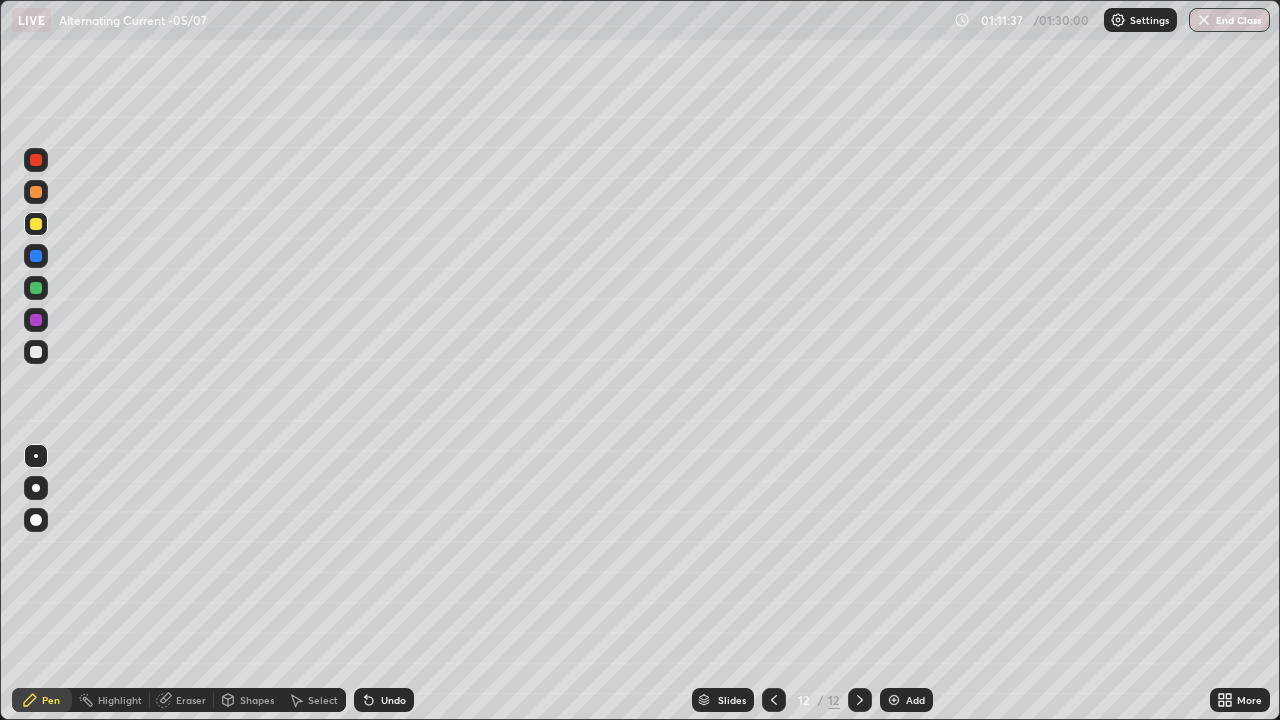 click 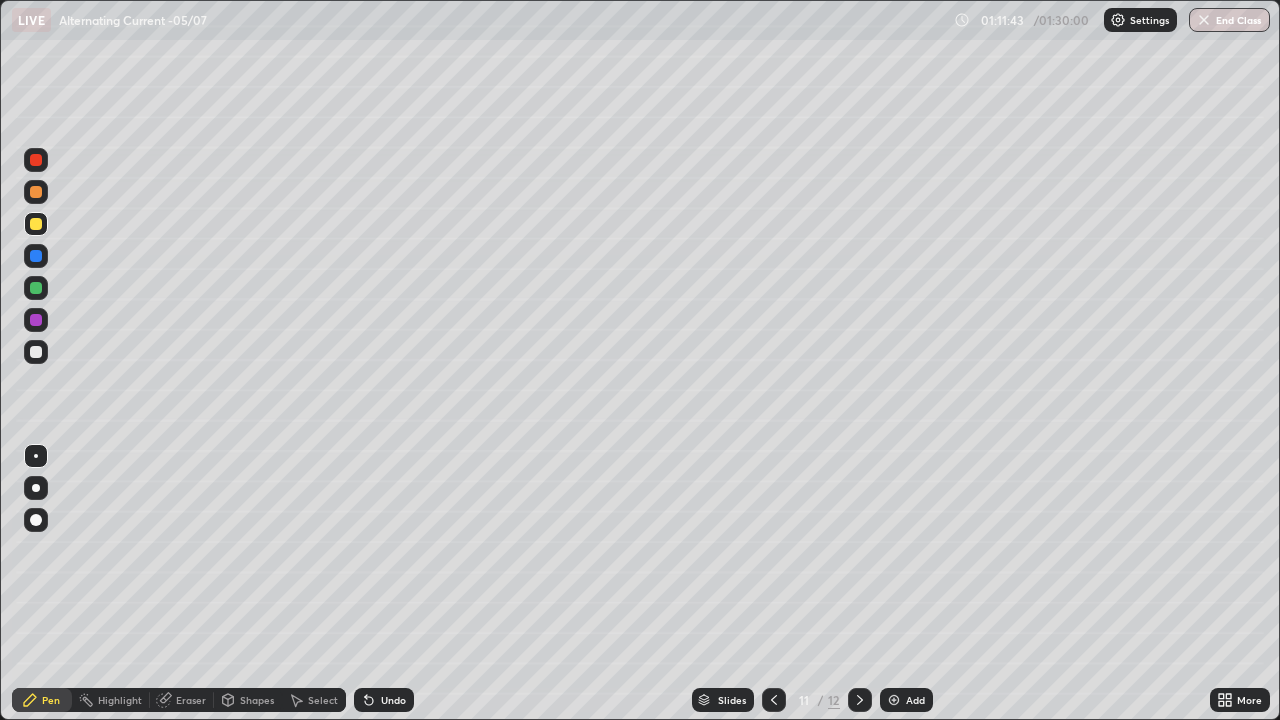 click 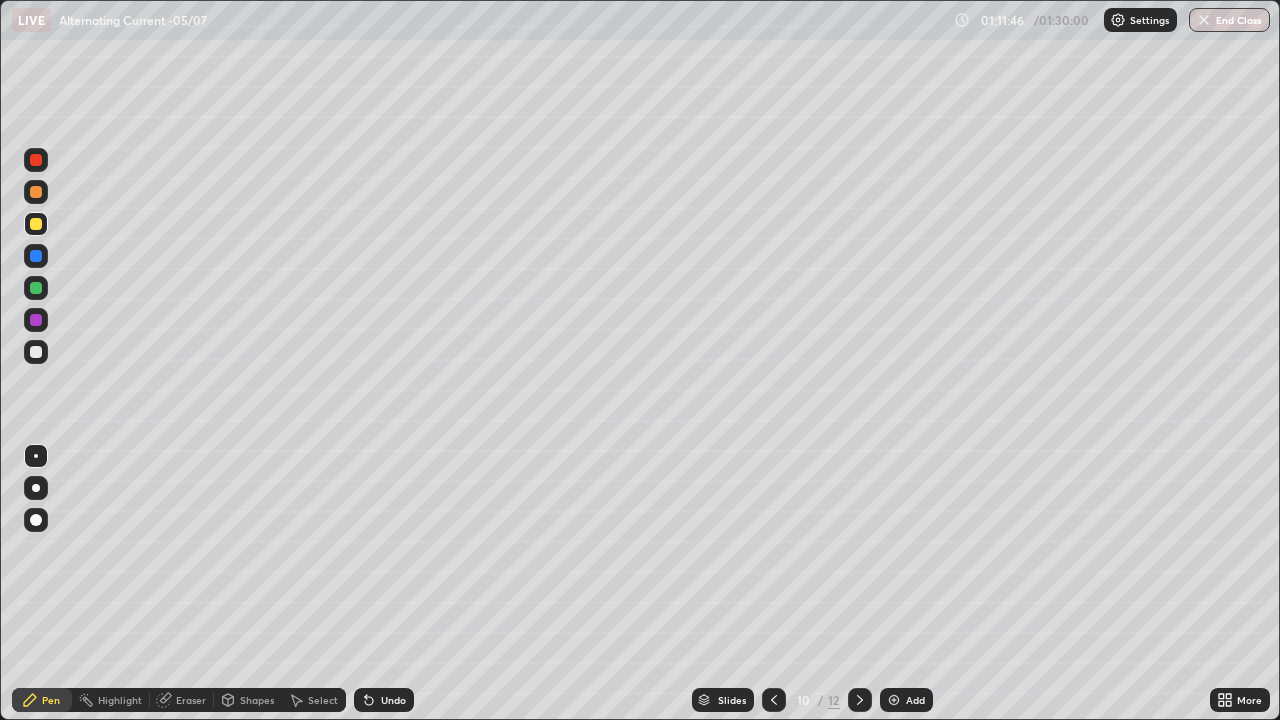 click 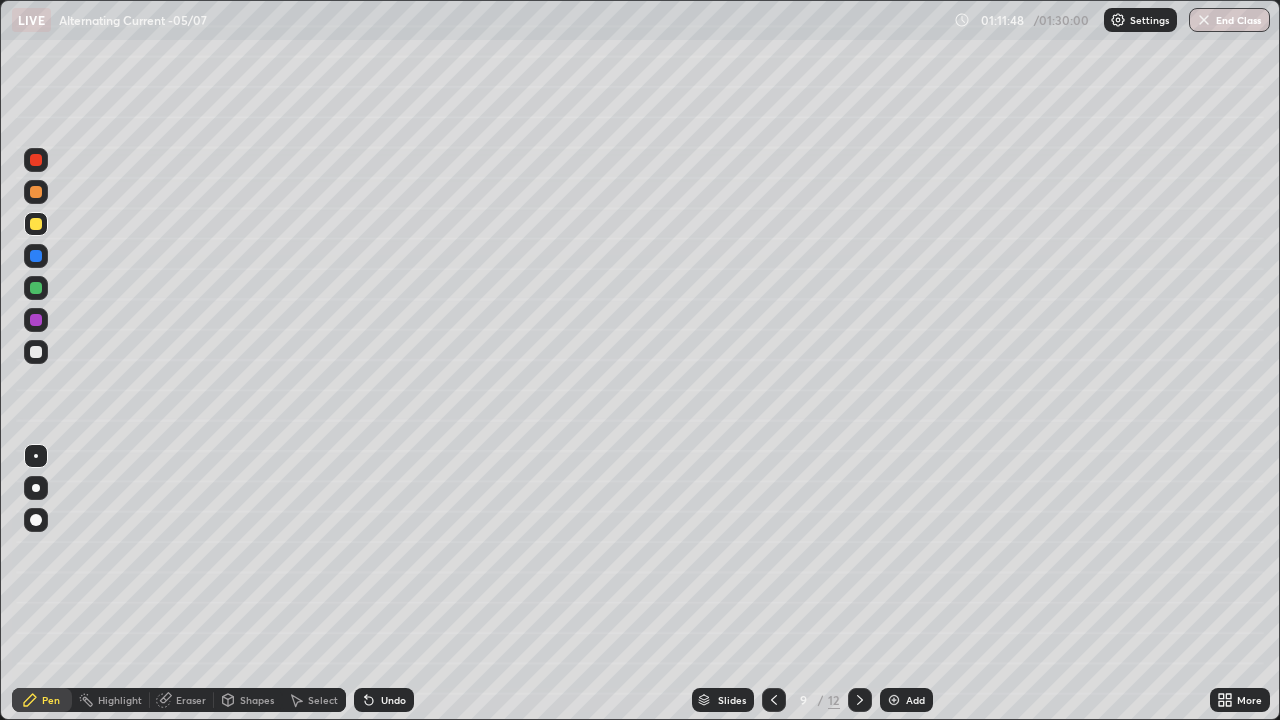 click 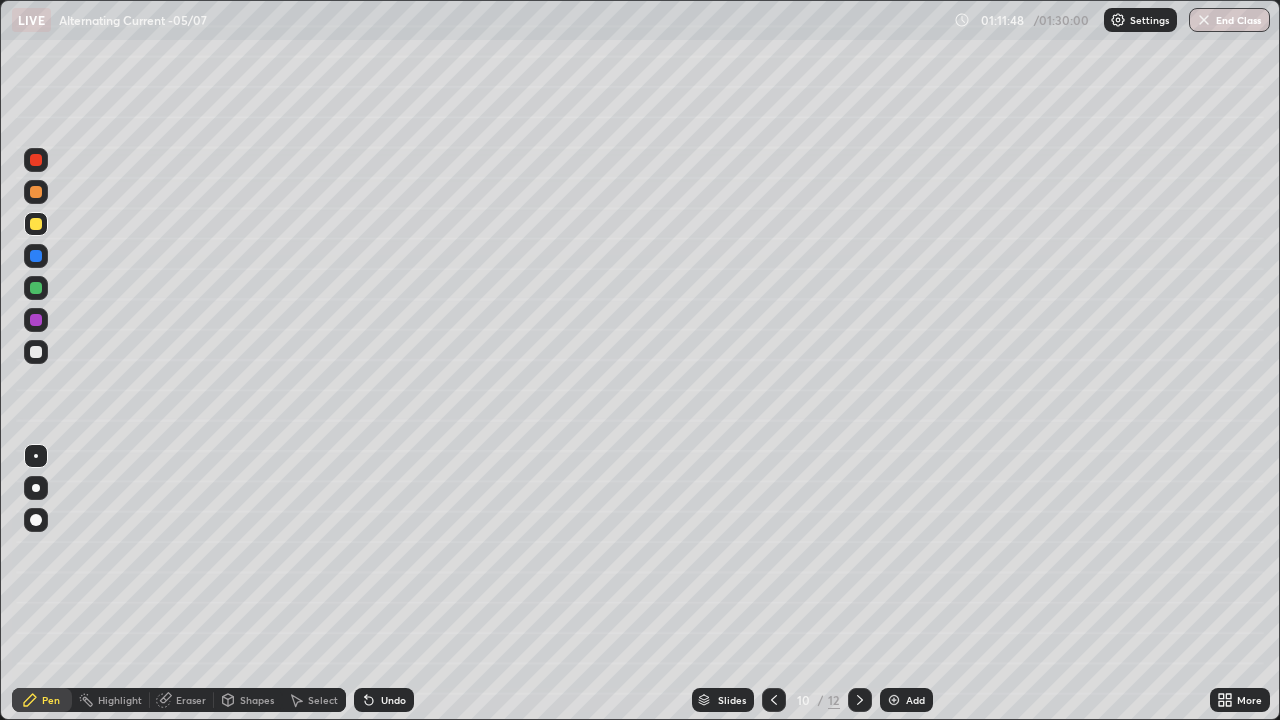 click at bounding box center (860, 700) 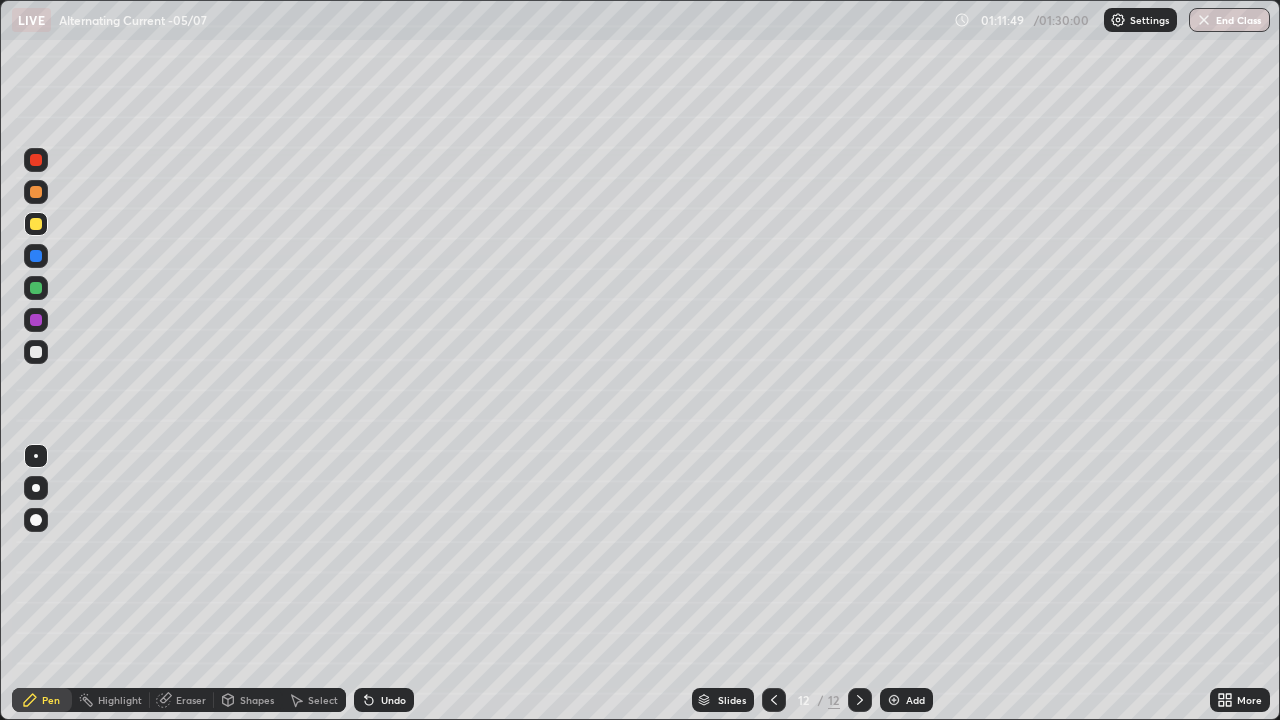 click 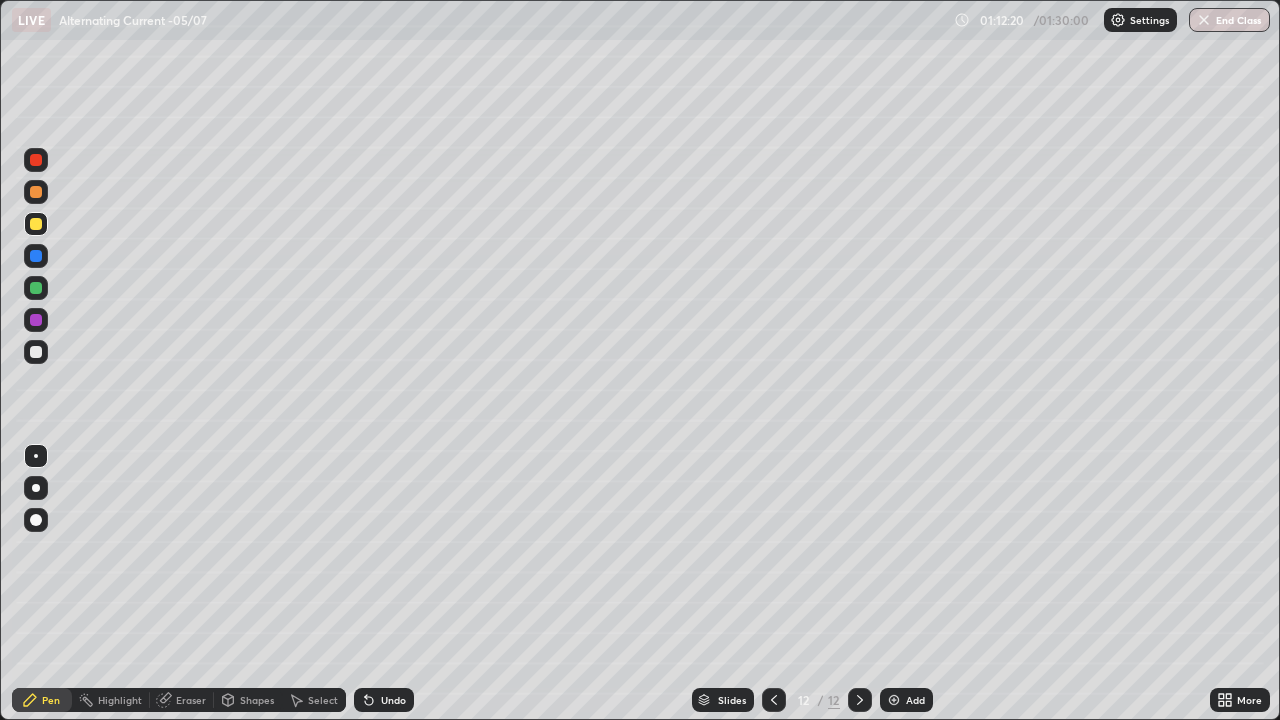click on "Add" at bounding box center (906, 700) 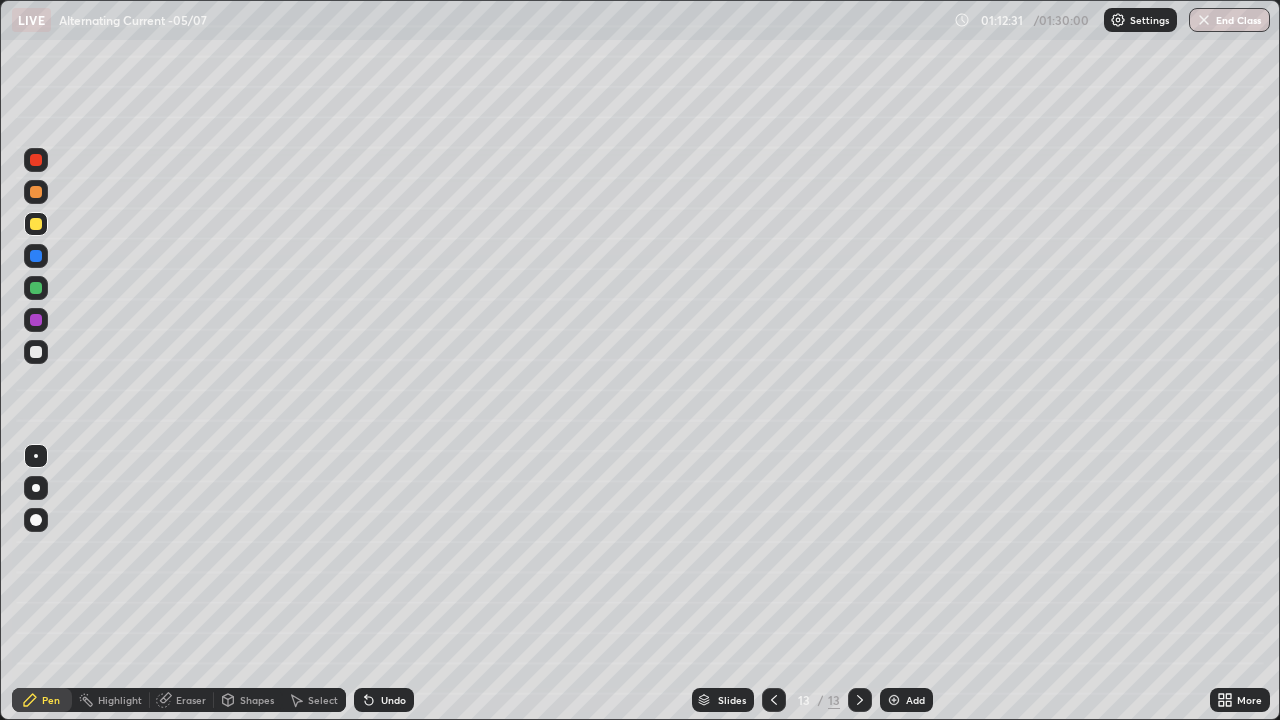 click on "Undo" at bounding box center (384, 700) 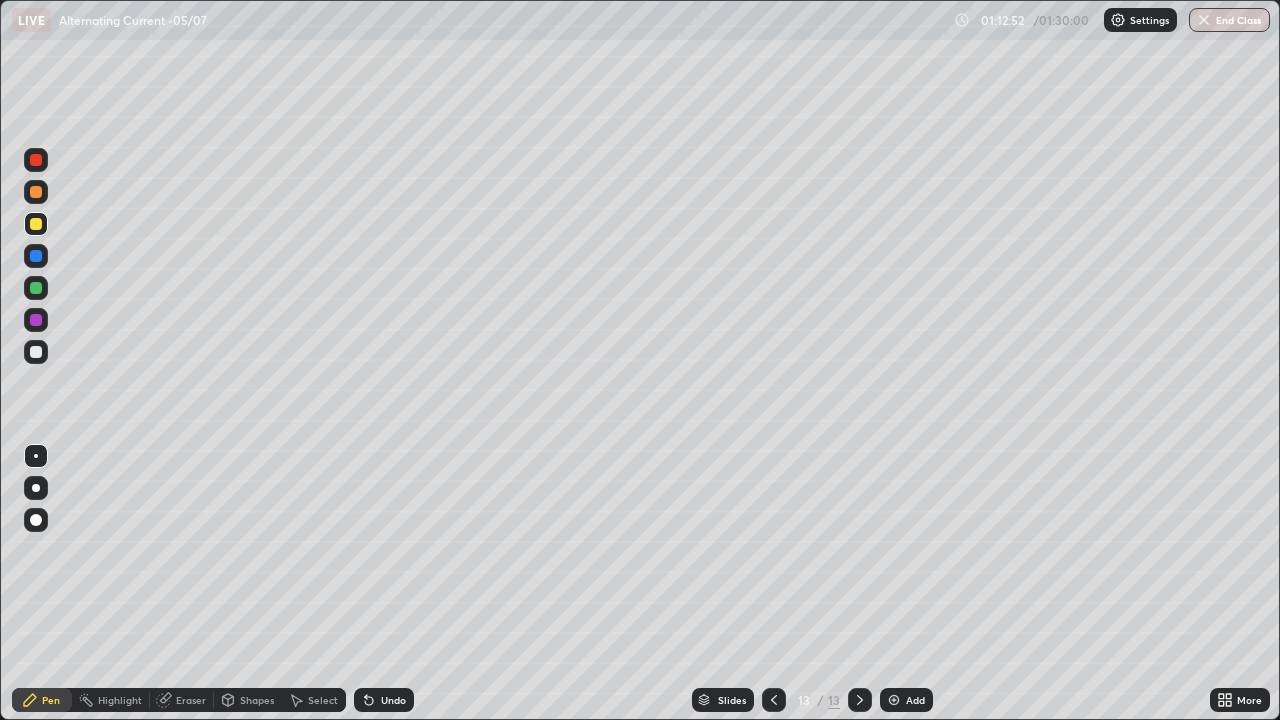 click at bounding box center [36, 352] 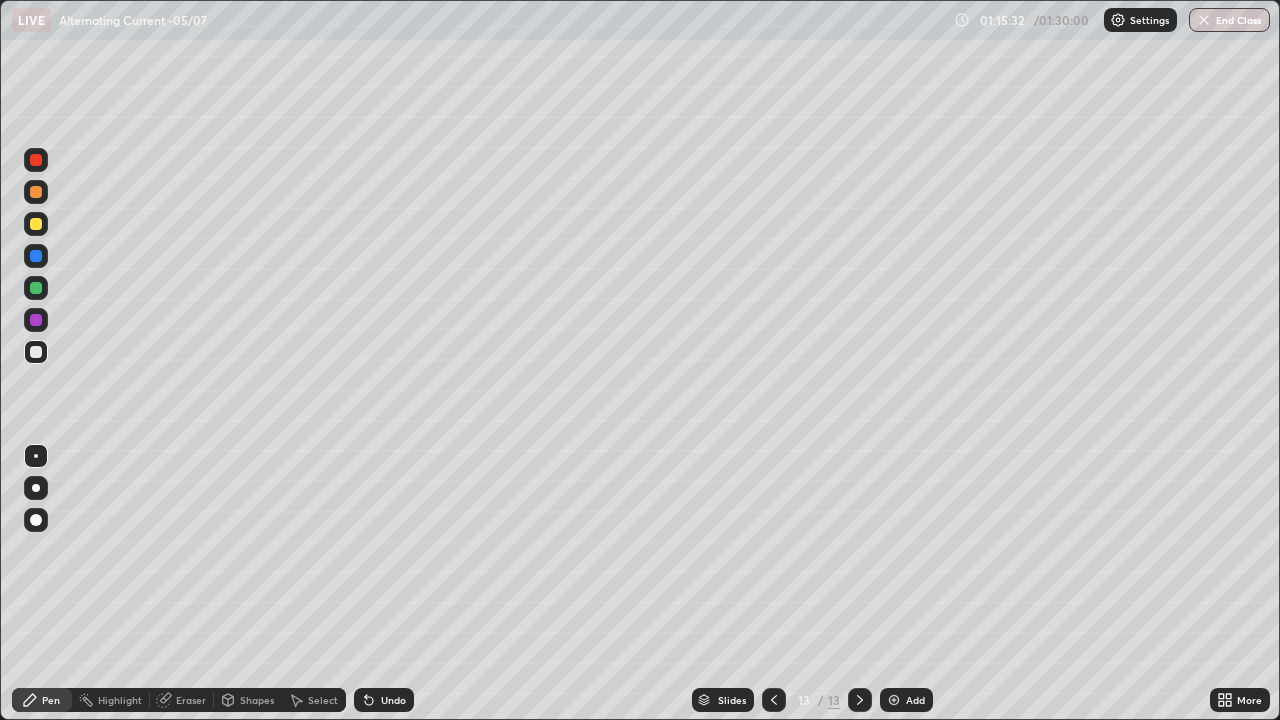 click on "Undo" at bounding box center (393, 700) 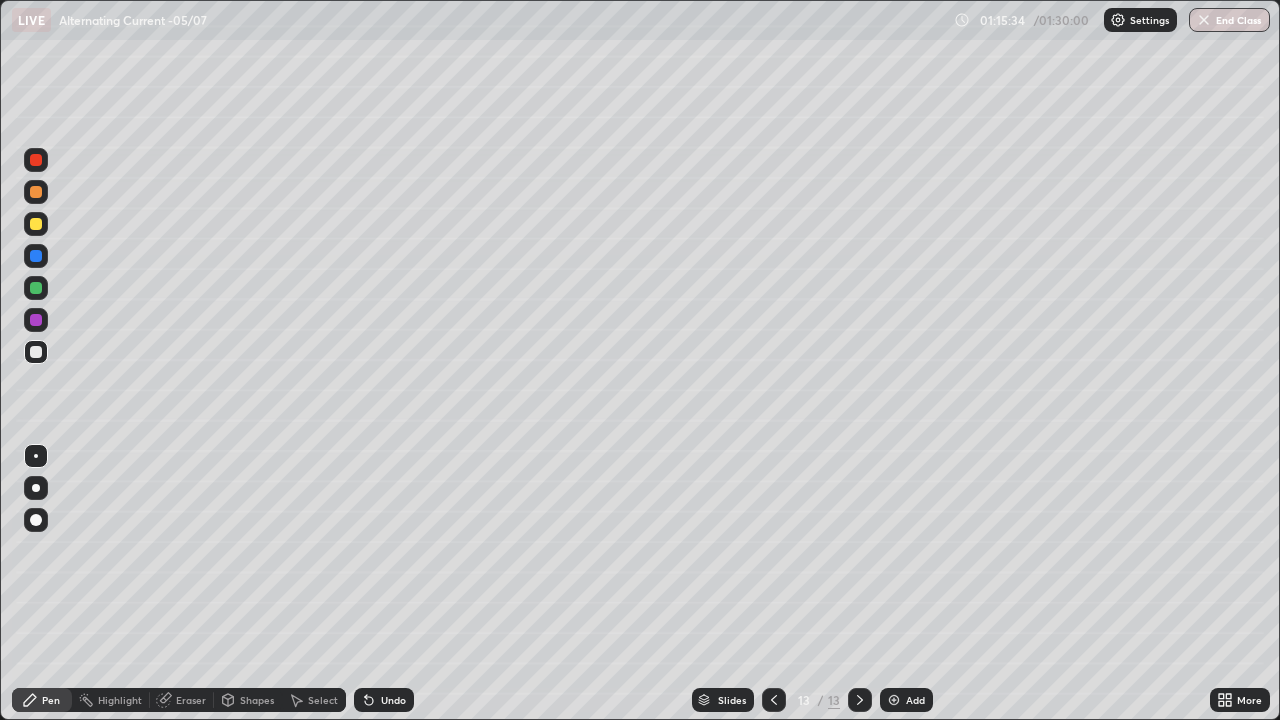 click on "Undo" at bounding box center [393, 700] 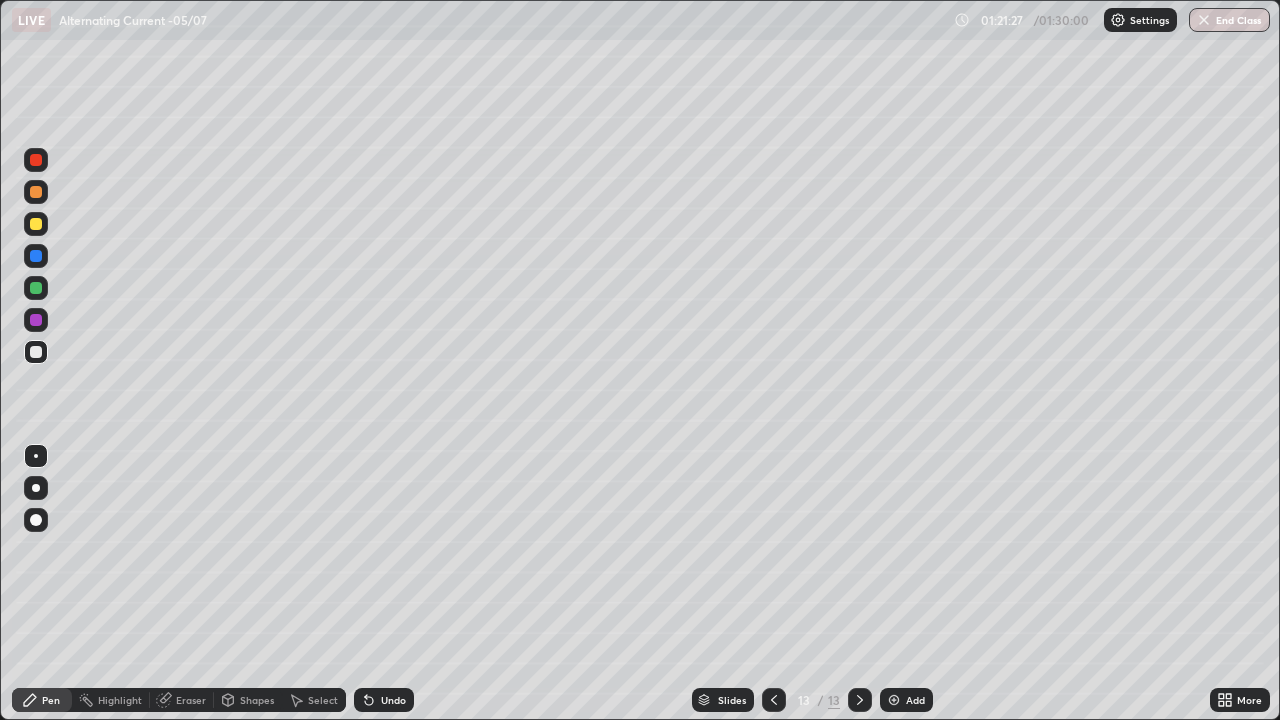 click on "Add" at bounding box center (906, 700) 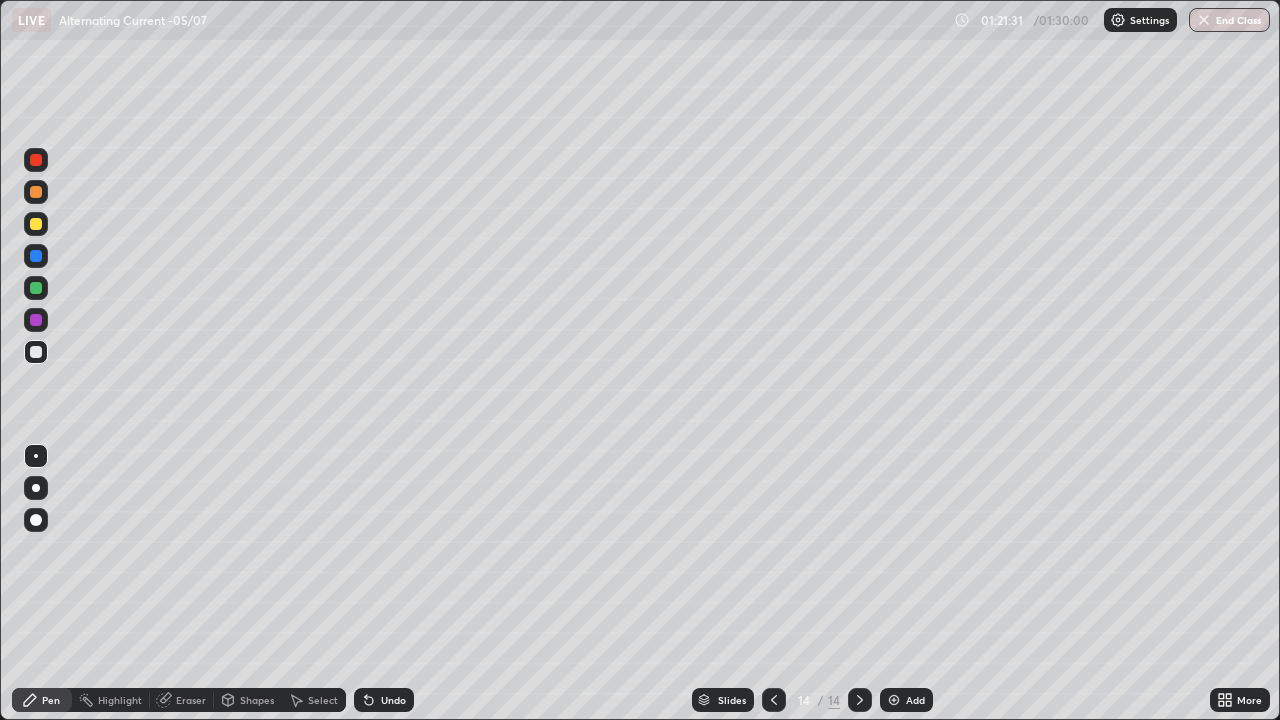 click at bounding box center [36, 352] 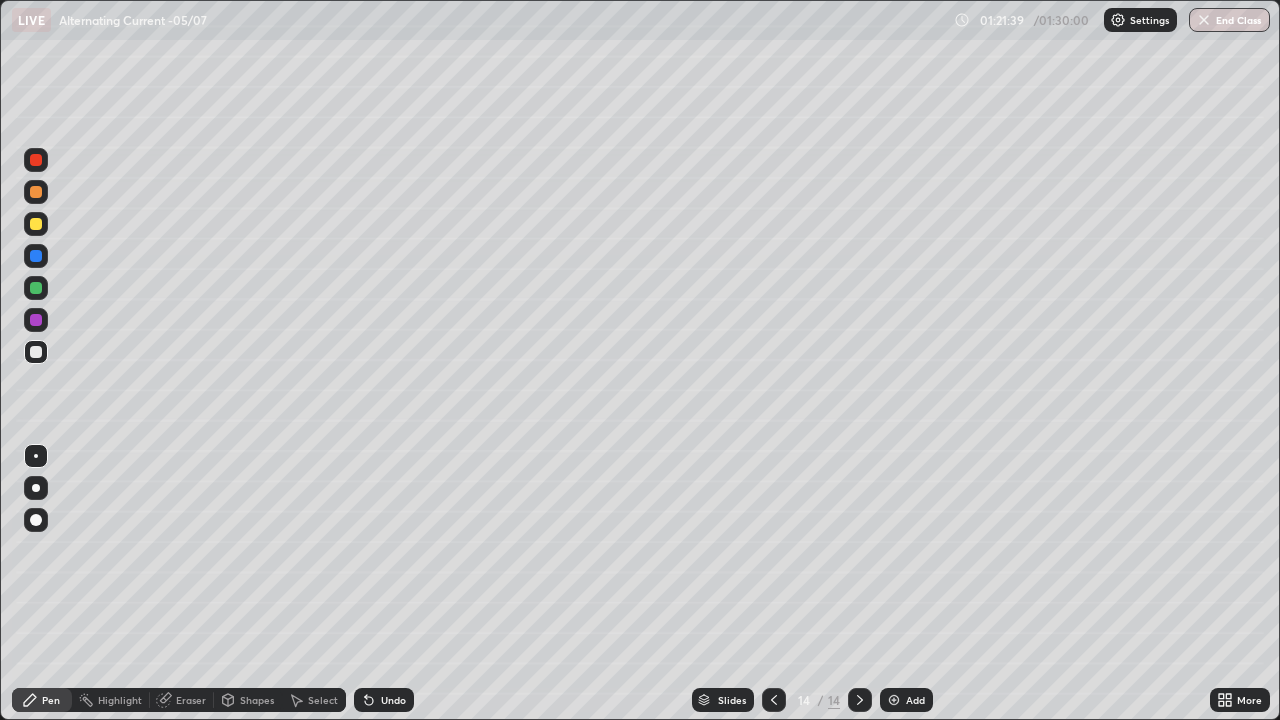 click at bounding box center [36, 224] 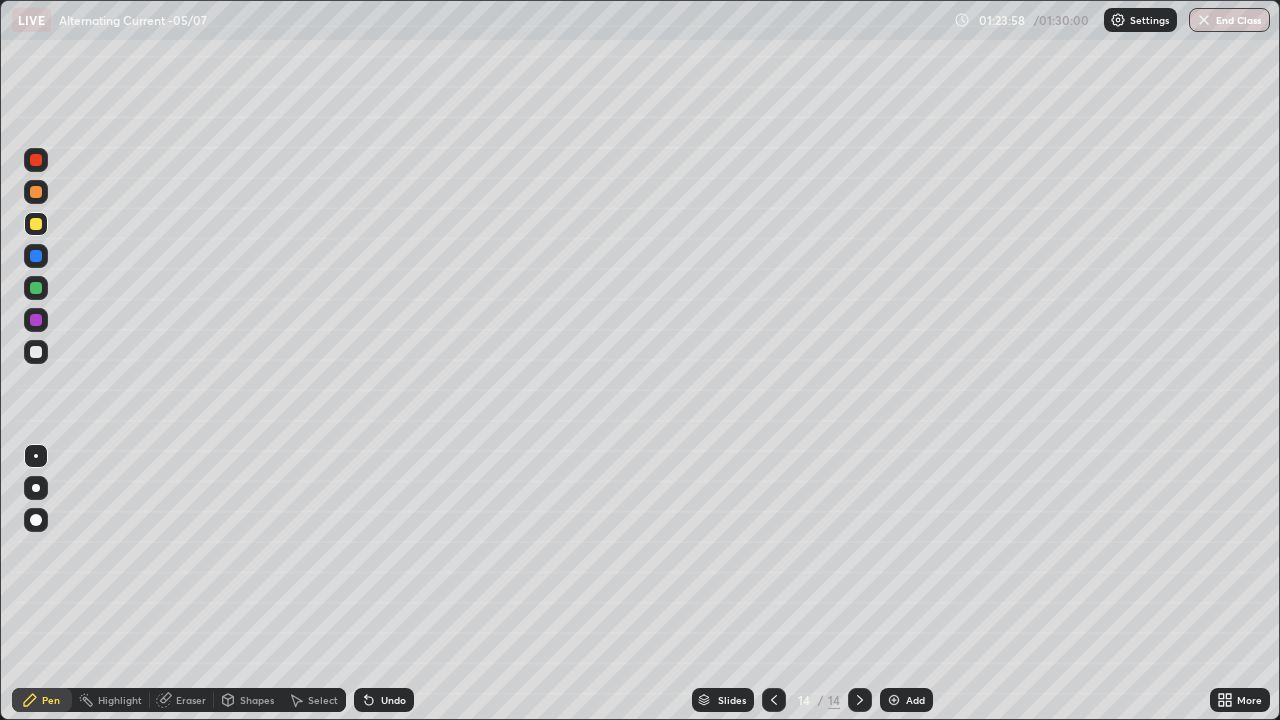 click at bounding box center (36, 160) 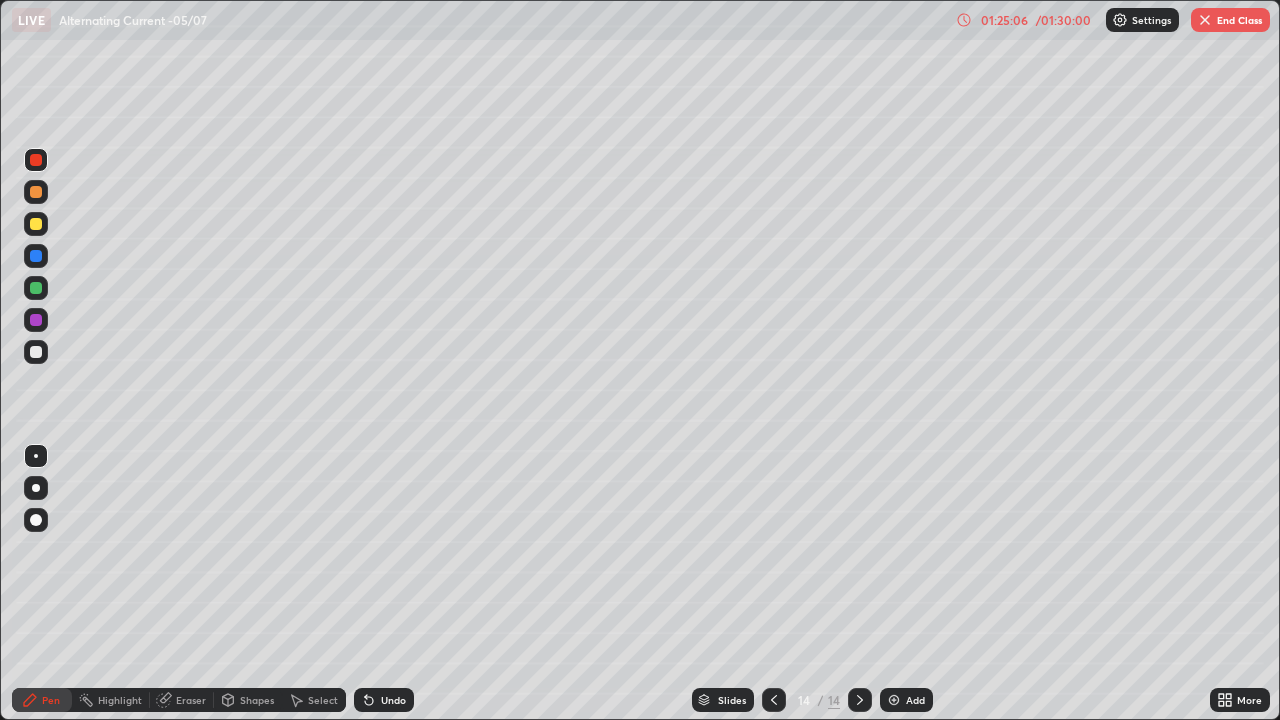 click at bounding box center [1205, 20] 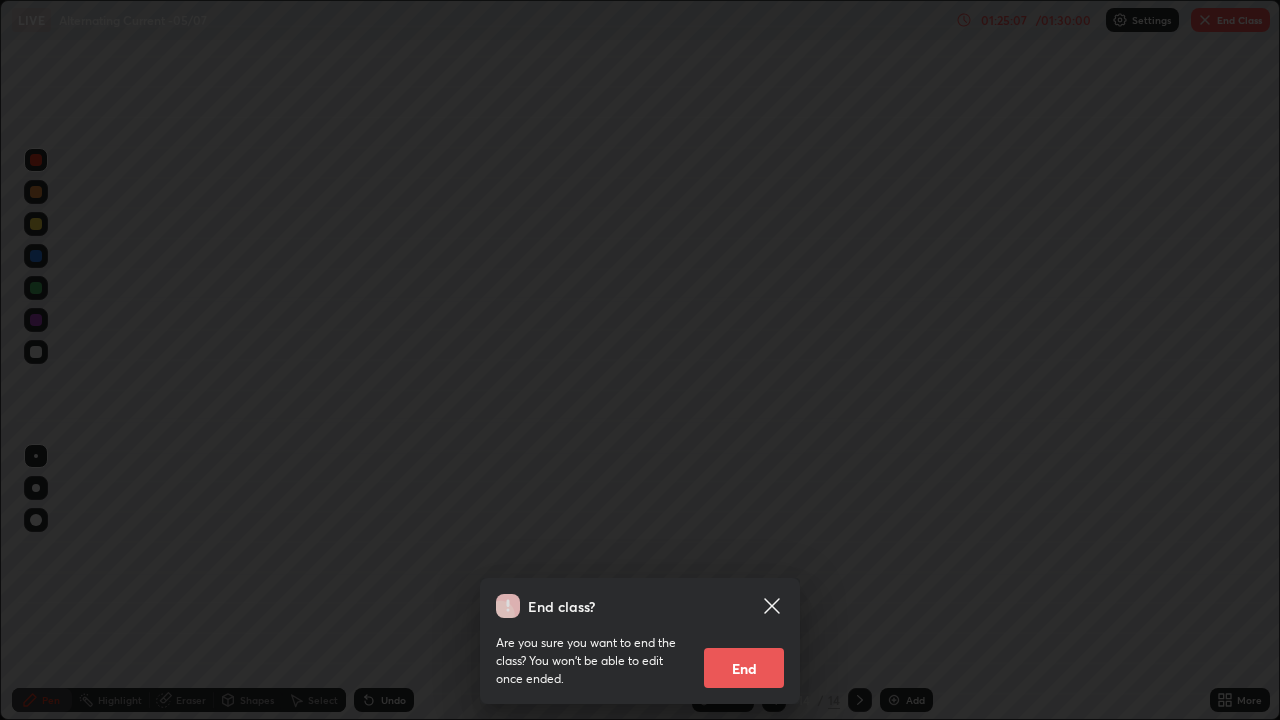 click on "End" at bounding box center [744, 668] 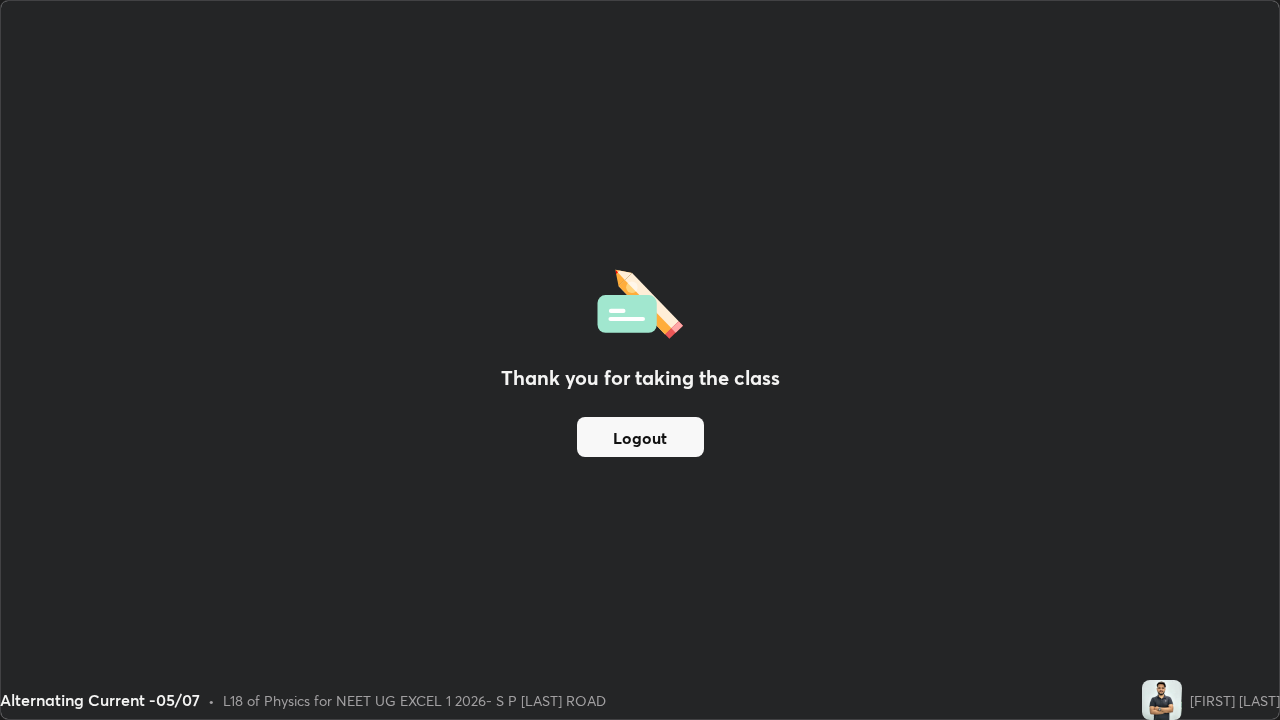 click on "Logout" at bounding box center (640, 437) 